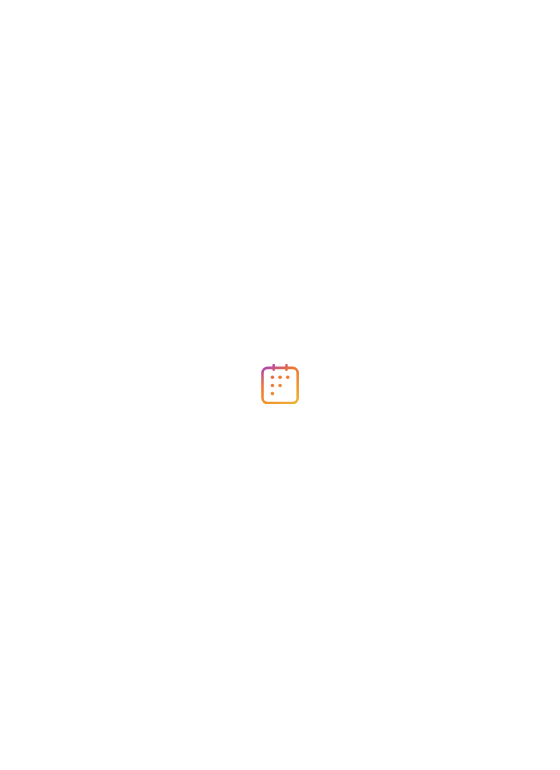 scroll, scrollTop: 0, scrollLeft: 0, axis: both 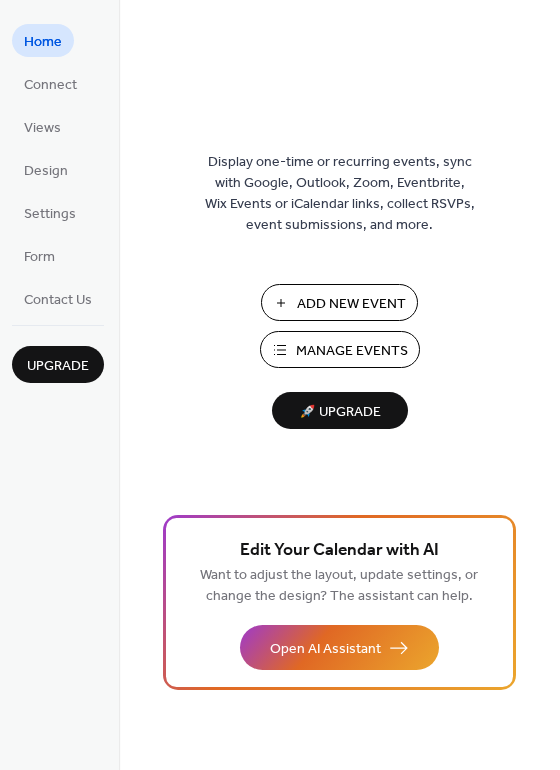 click on "Manage Events" at bounding box center (340, 349) 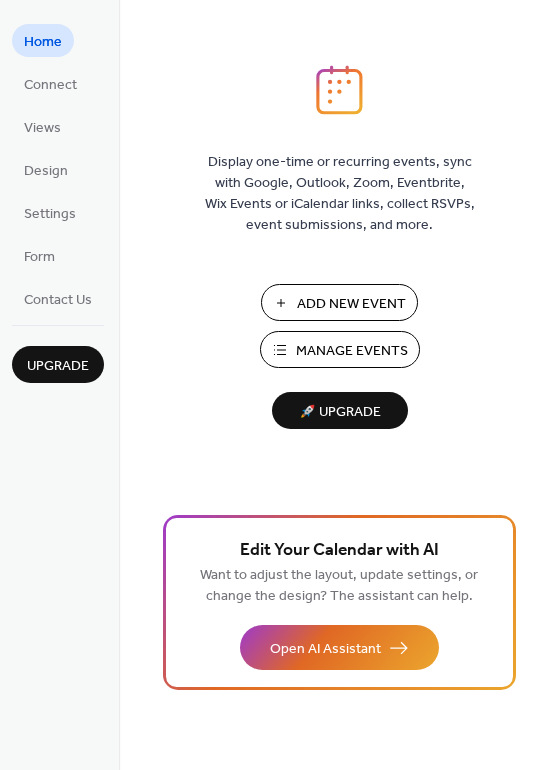 click on "Manage Events" at bounding box center [352, 351] 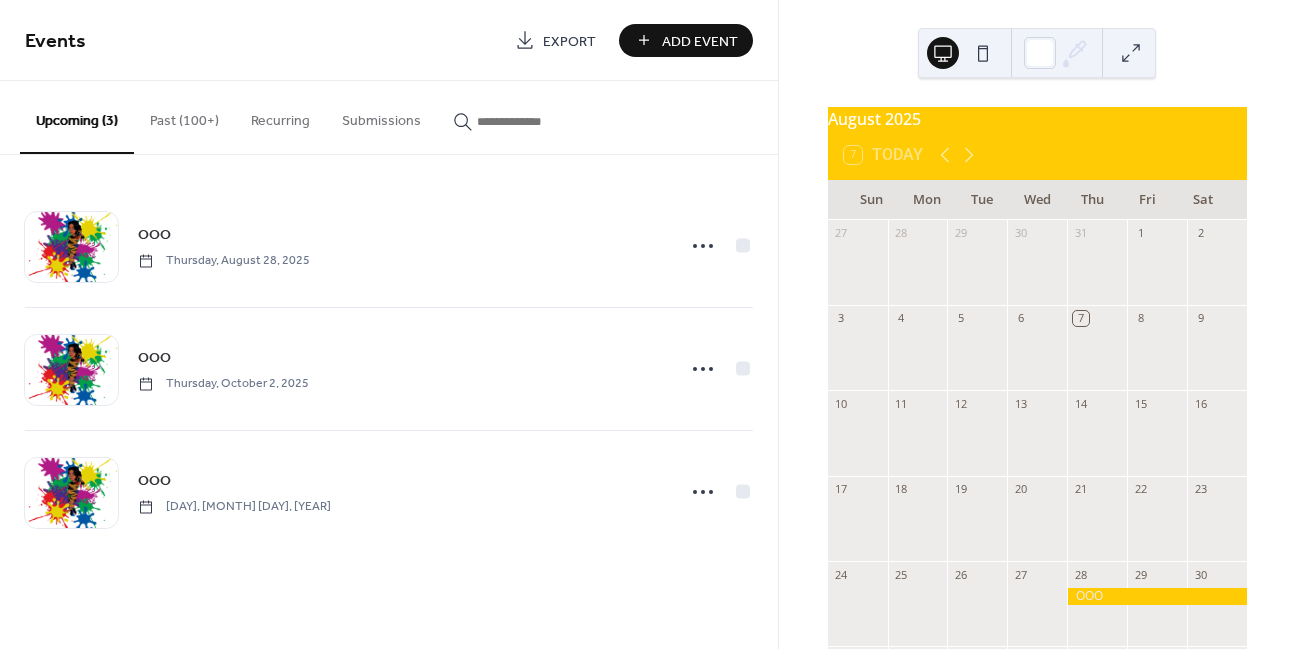 scroll, scrollTop: 0, scrollLeft: 0, axis: both 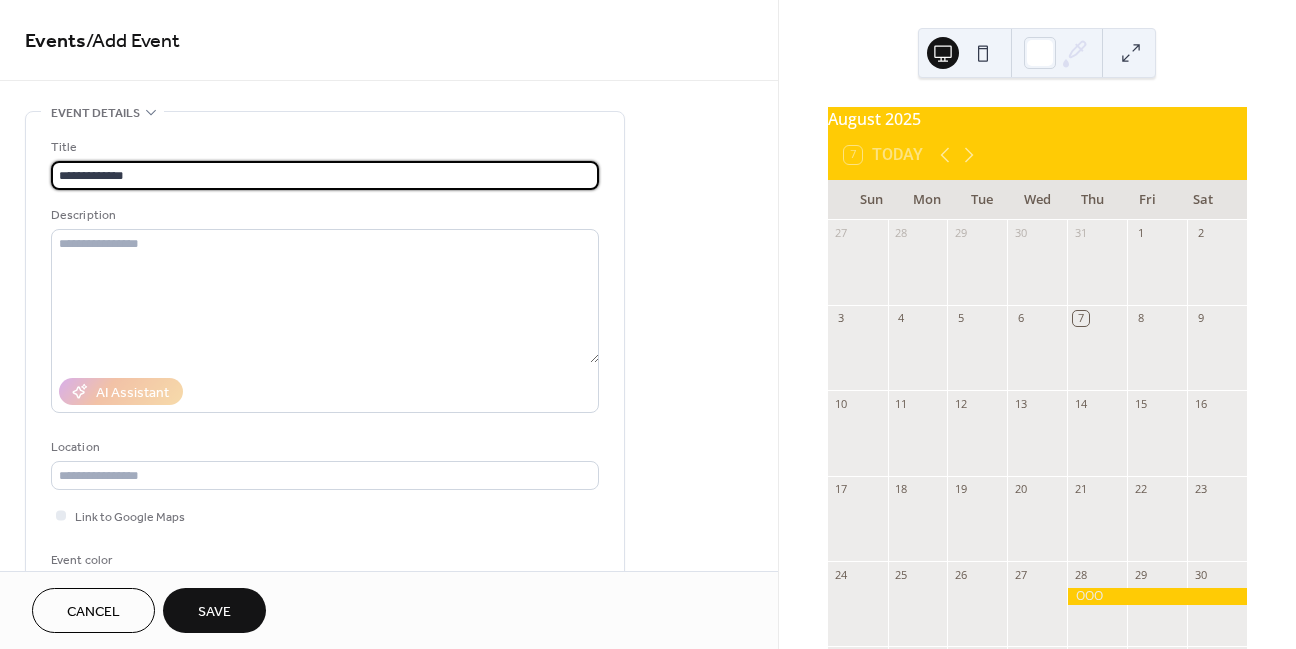 drag, startPoint x: 187, startPoint y: 179, endPoint x: 54, endPoint y: 185, distance: 133.13527 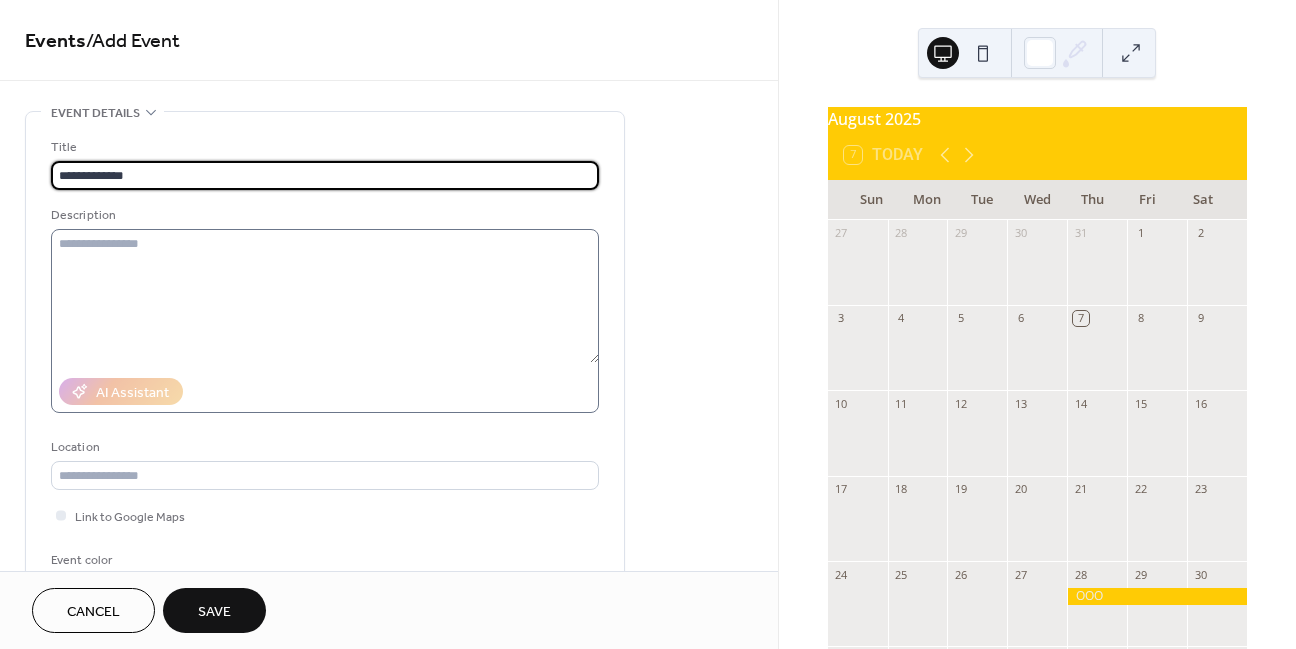 type on "**********" 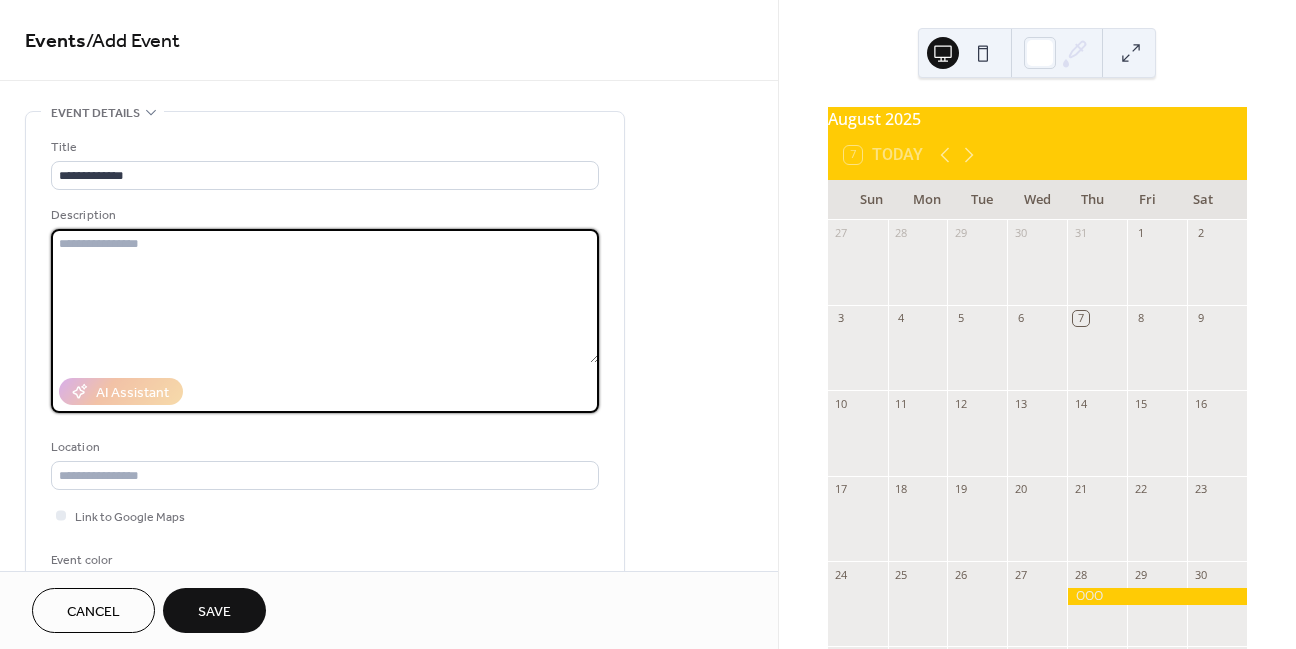 click at bounding box center (325, 296) 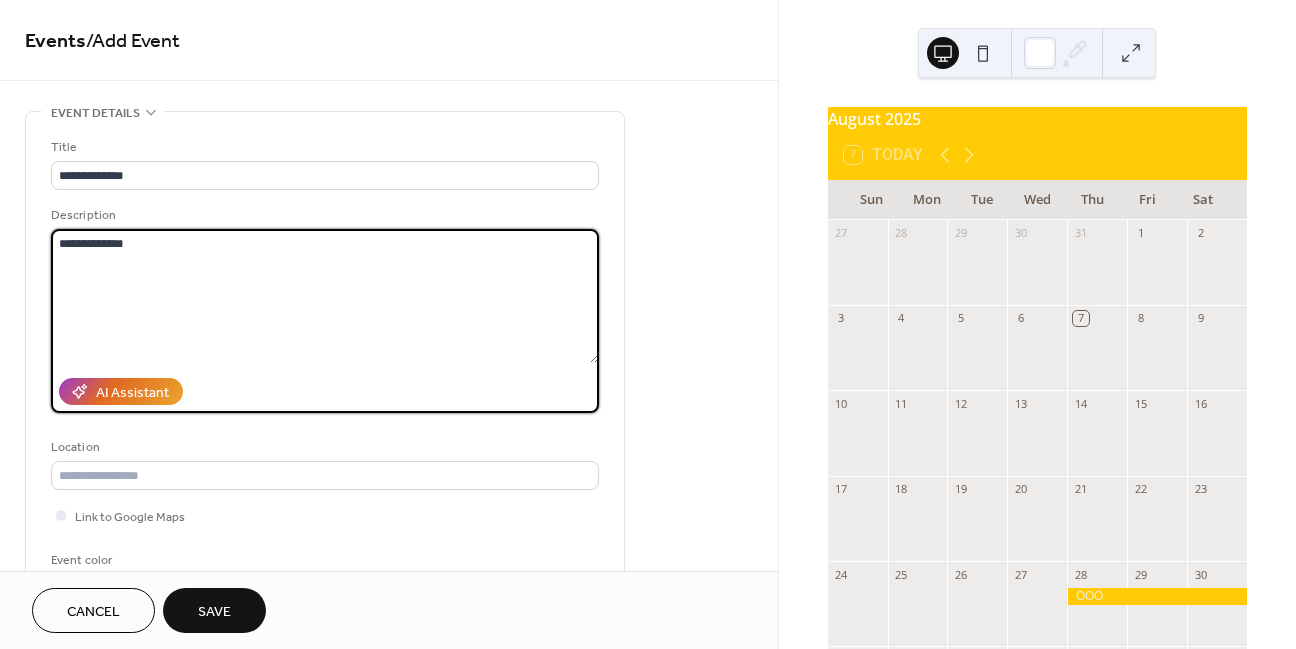 type on "**********" 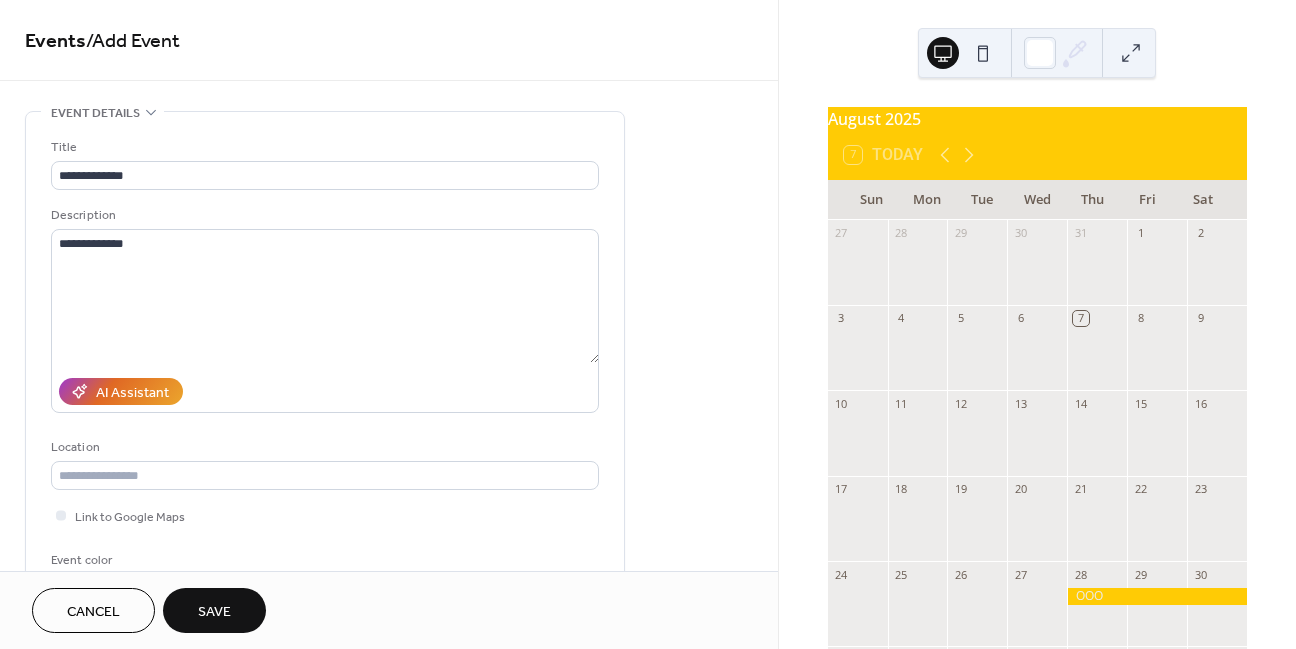 click on "**********" at bounding box center [389, 720] 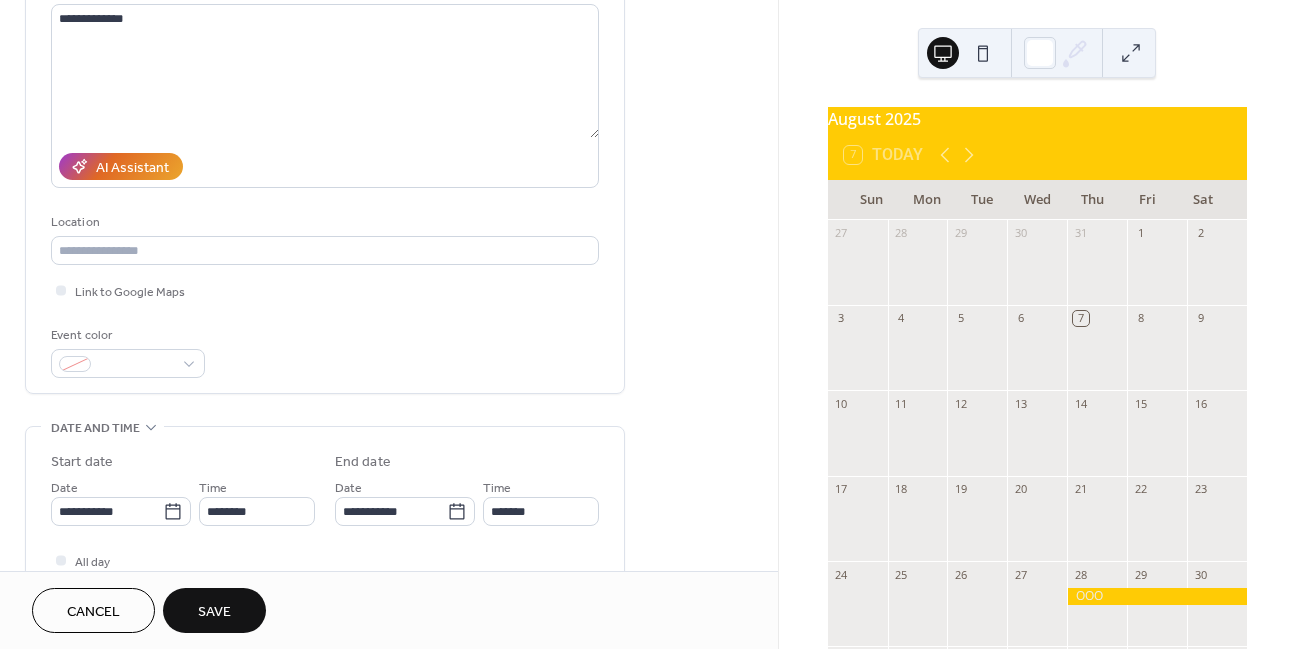 scroll, scrollTop: 250, scrollLeft: 0, axis: vertical 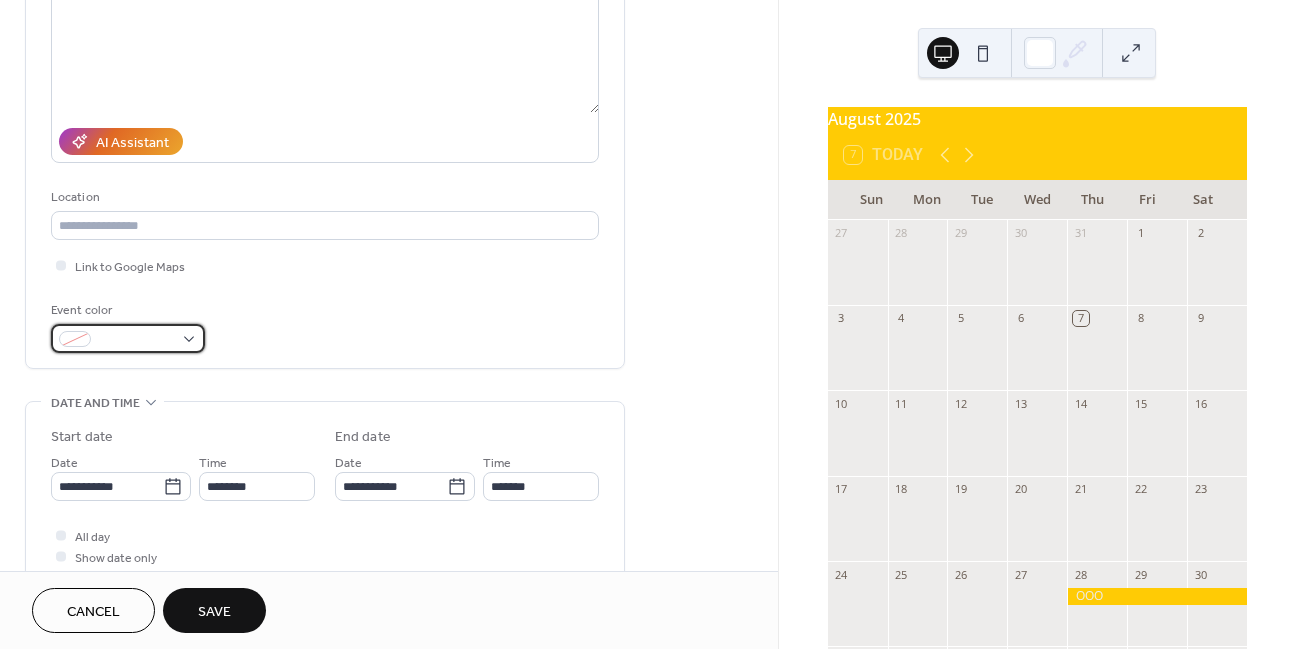 click at bounding box center [128, 338] 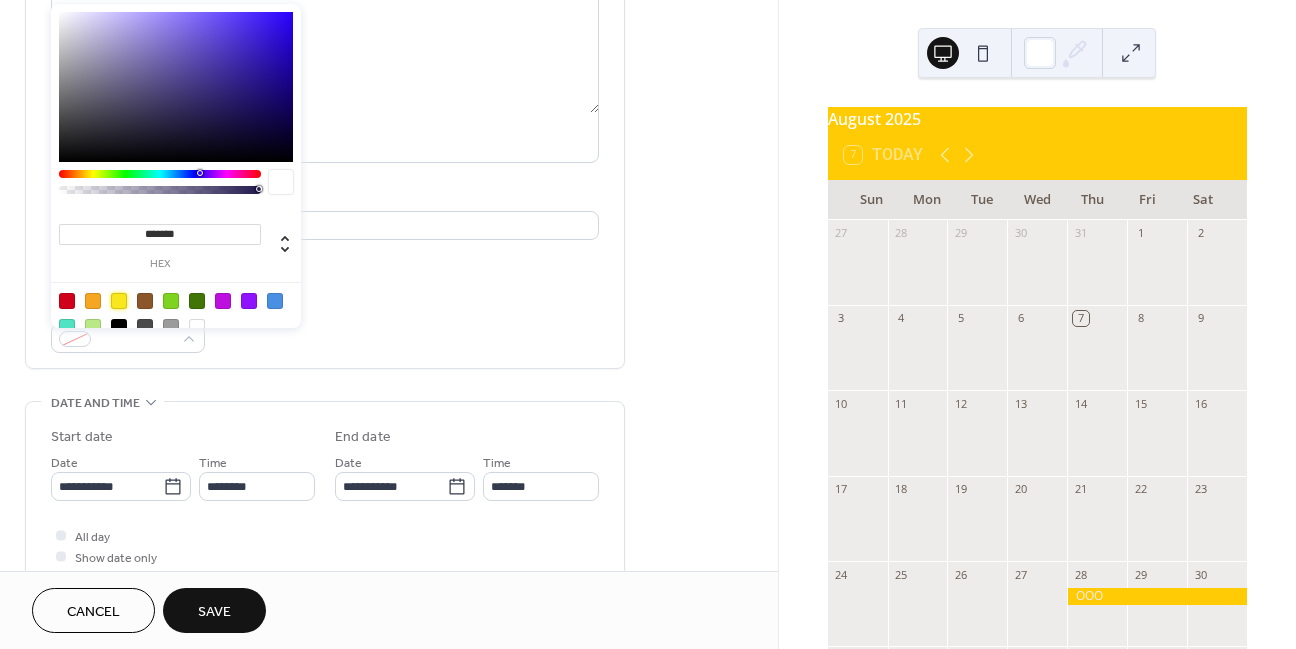 click at bounding box center [119, 301] 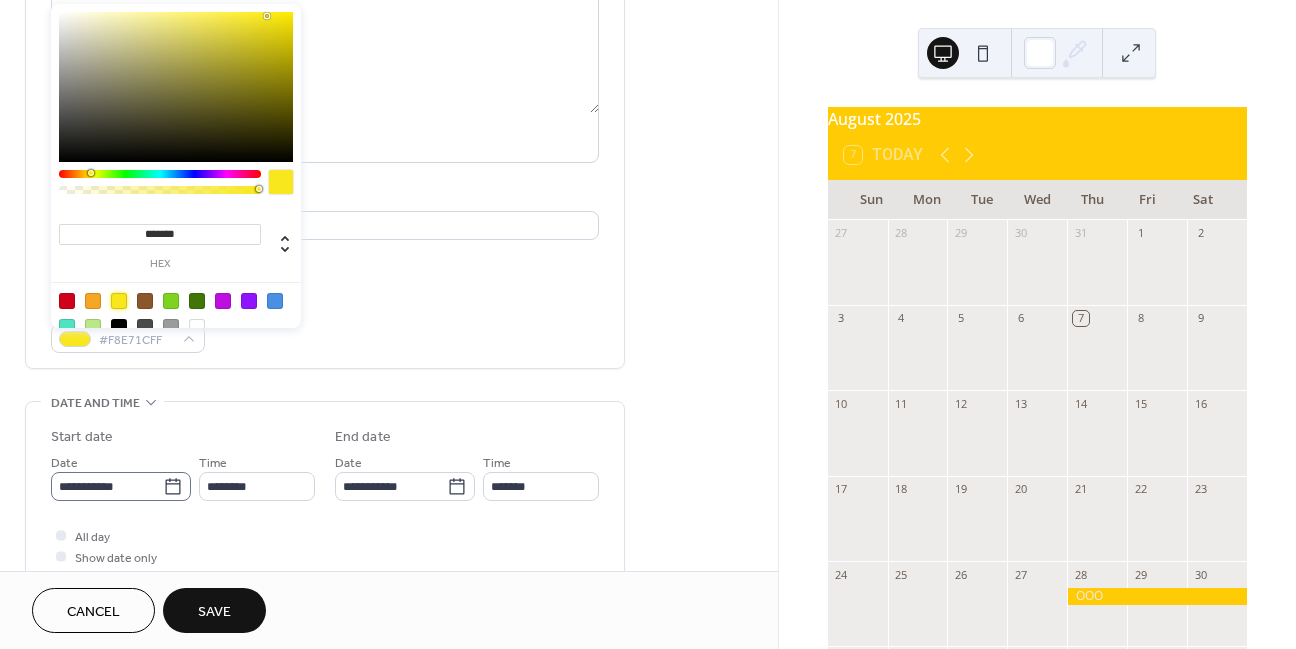 click 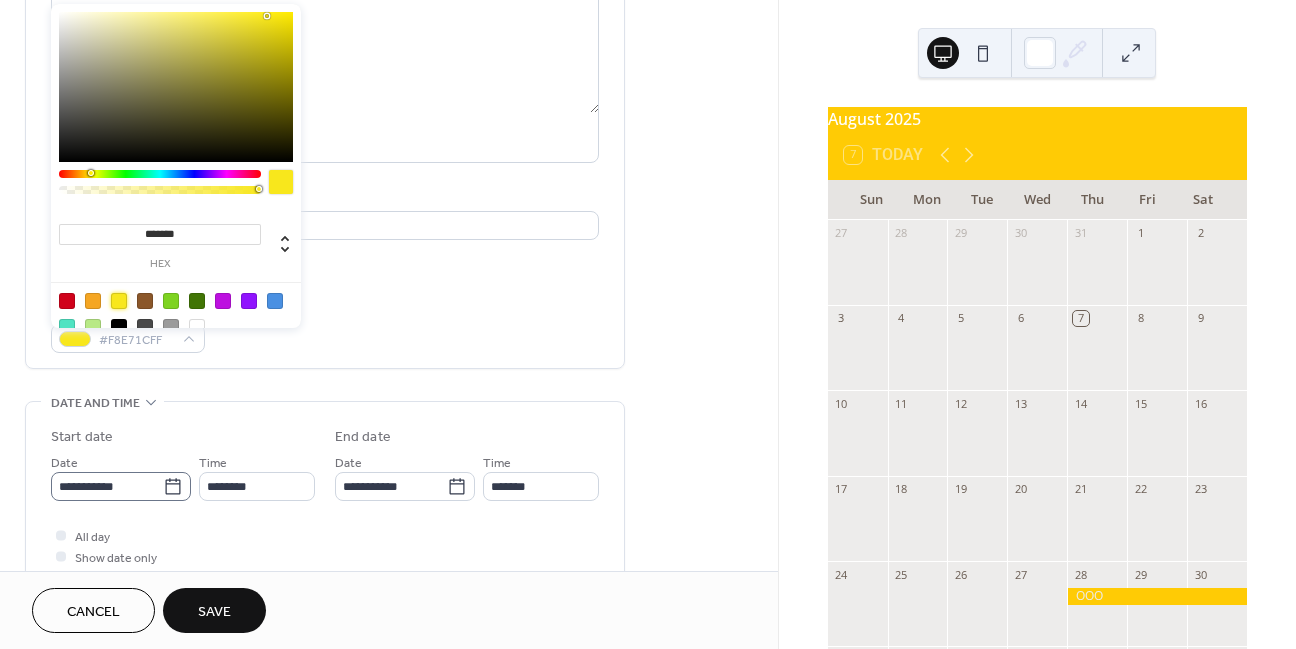 click on "**********" at bounding box center [107, 486] 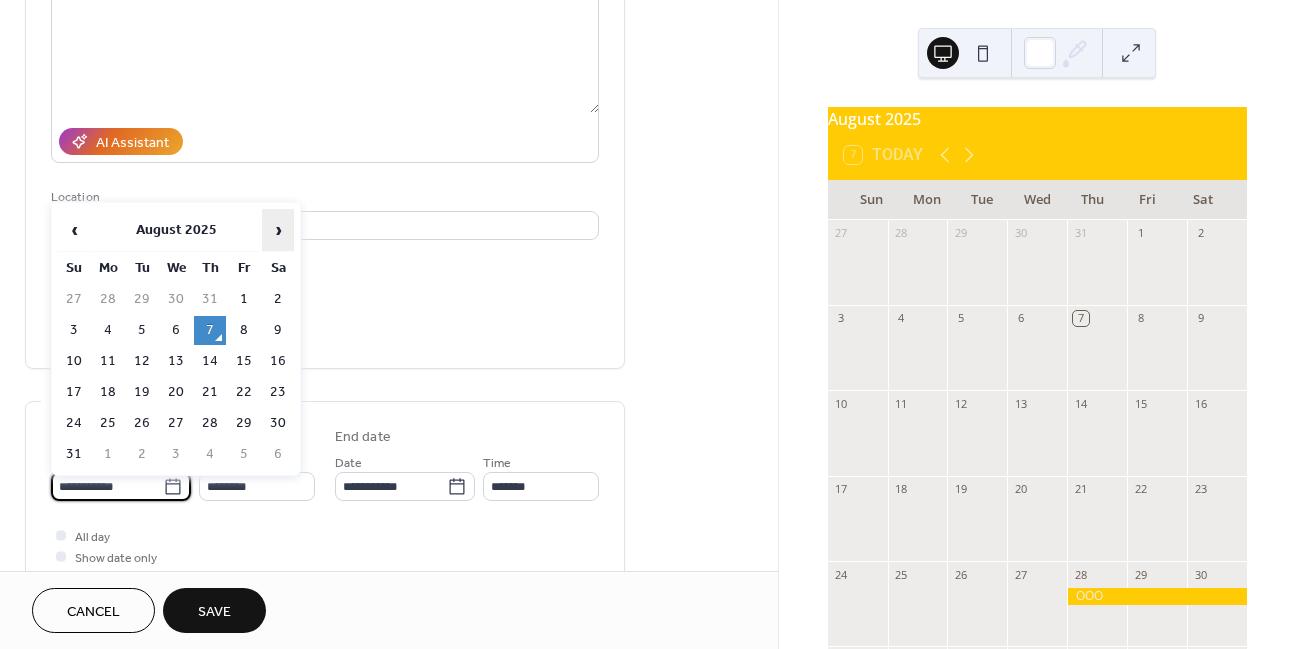 click on "›" at bounding box center (278, 230) 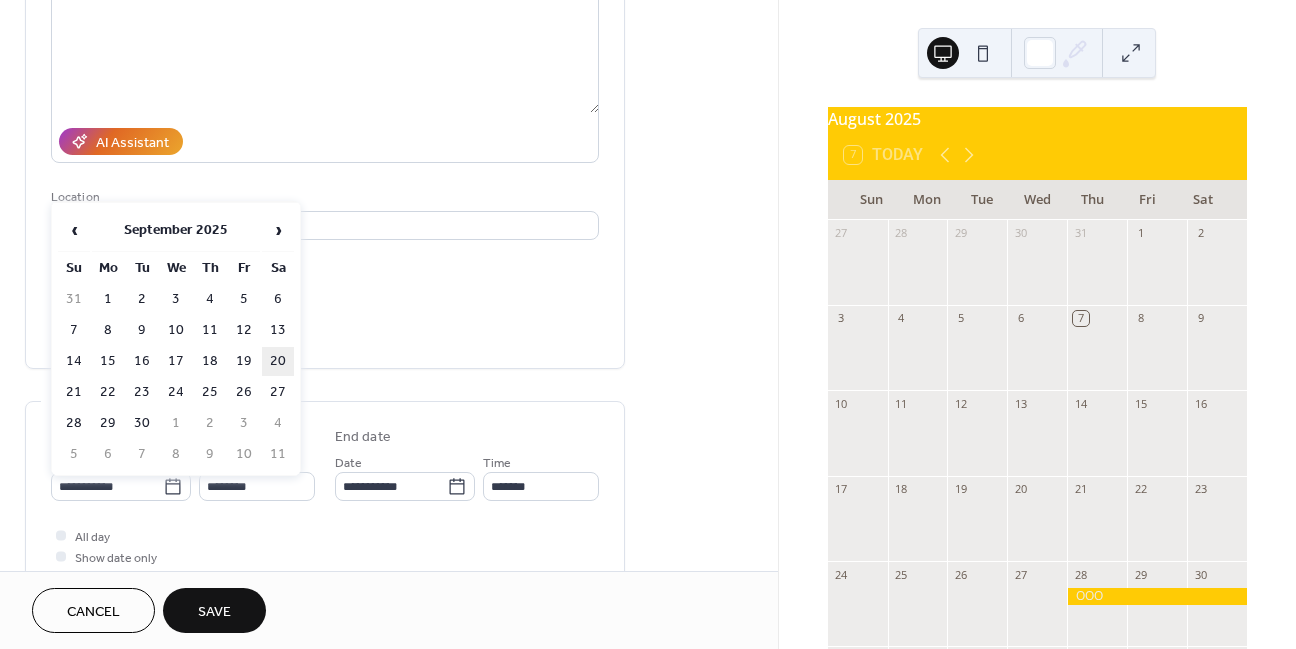 click on "20" at bounding box center (278, 361) 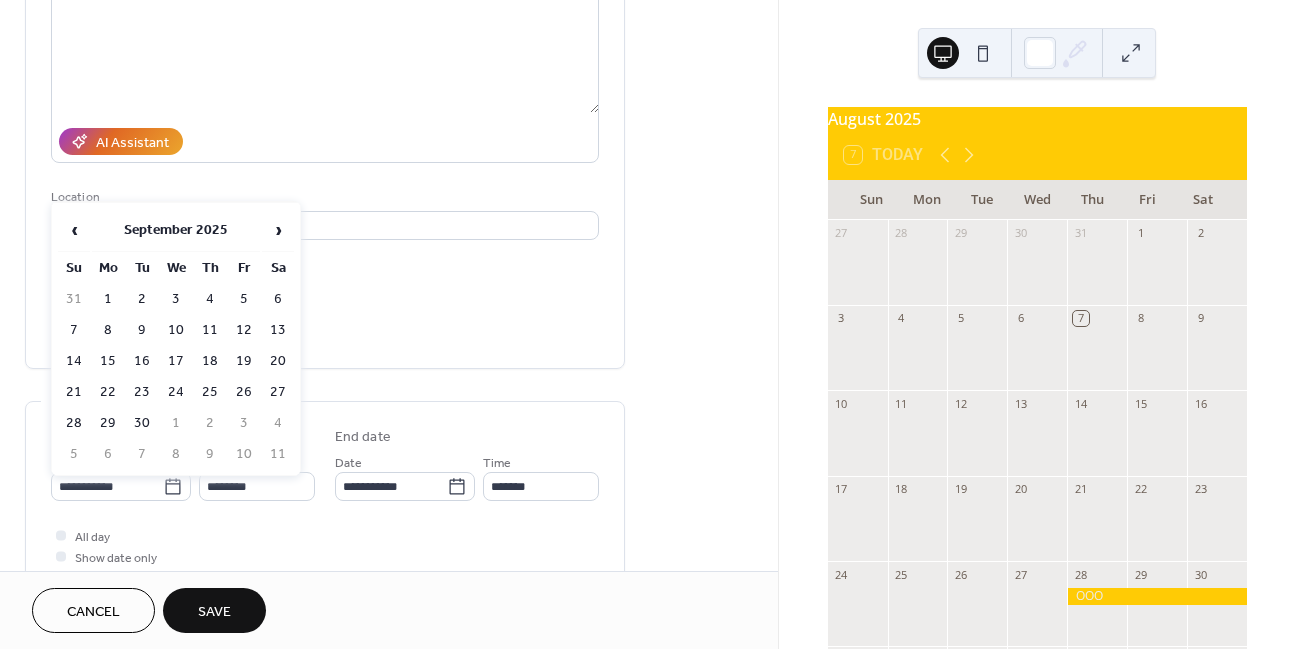 type on "**********" 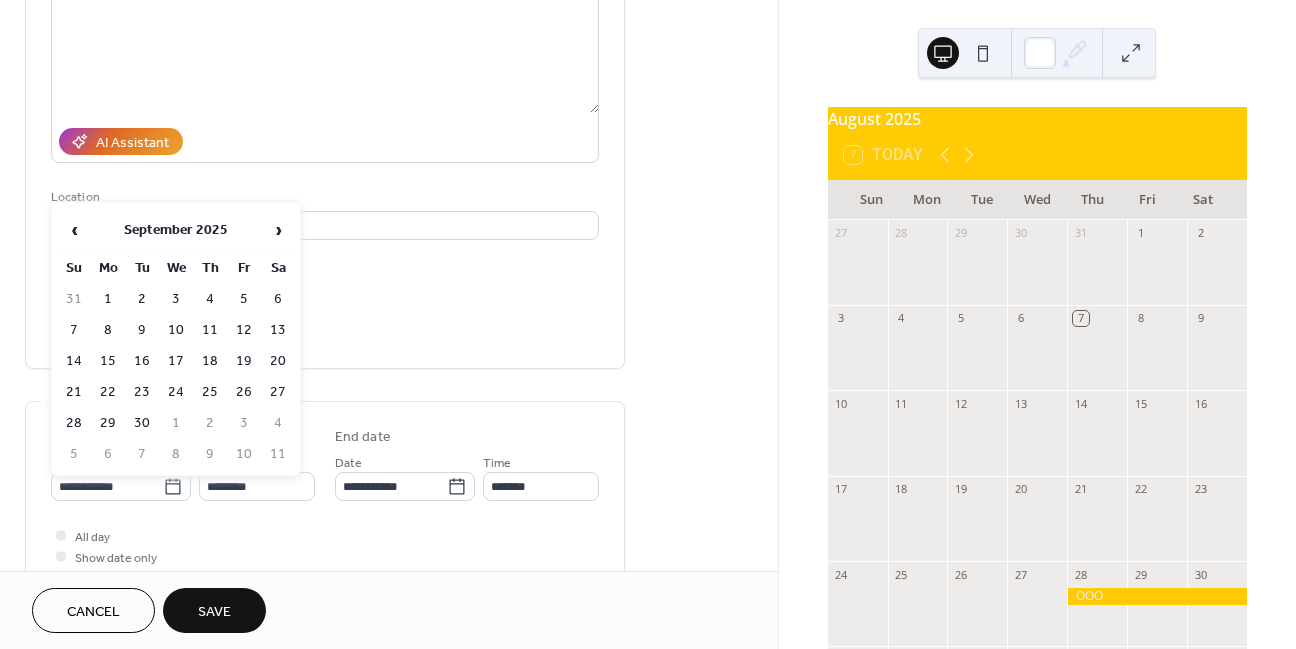 type on "**********" 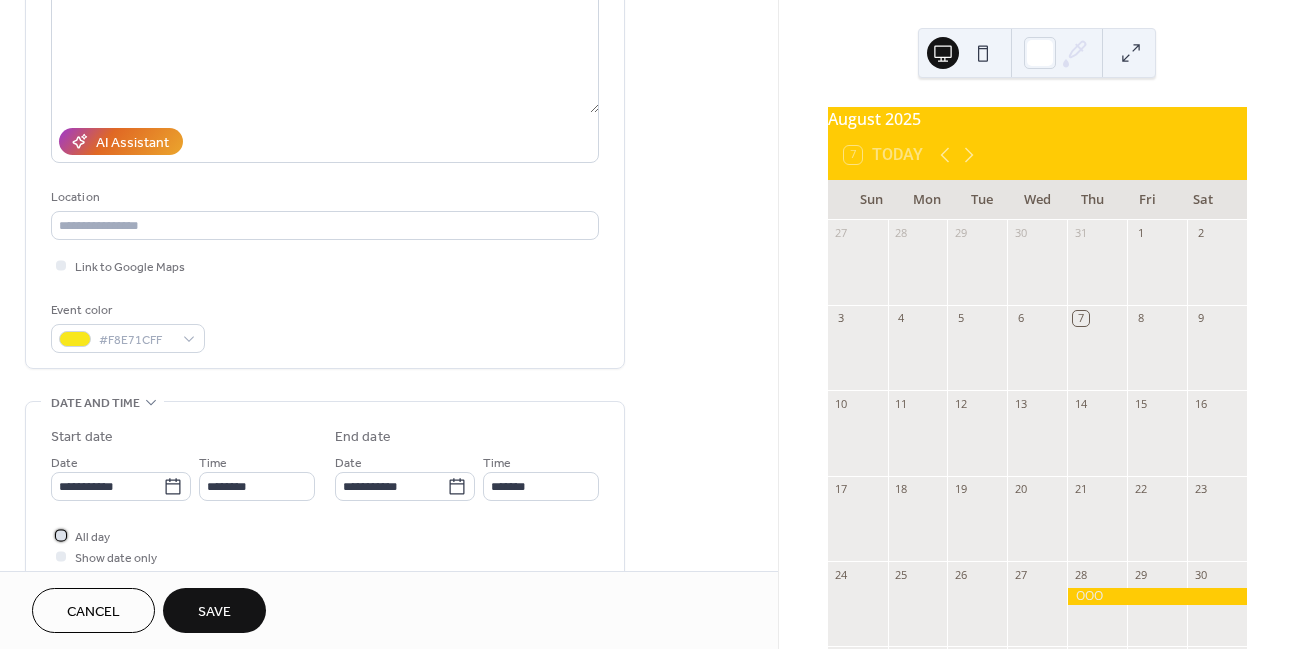 click on "All day" at bounding box center (92, 537) 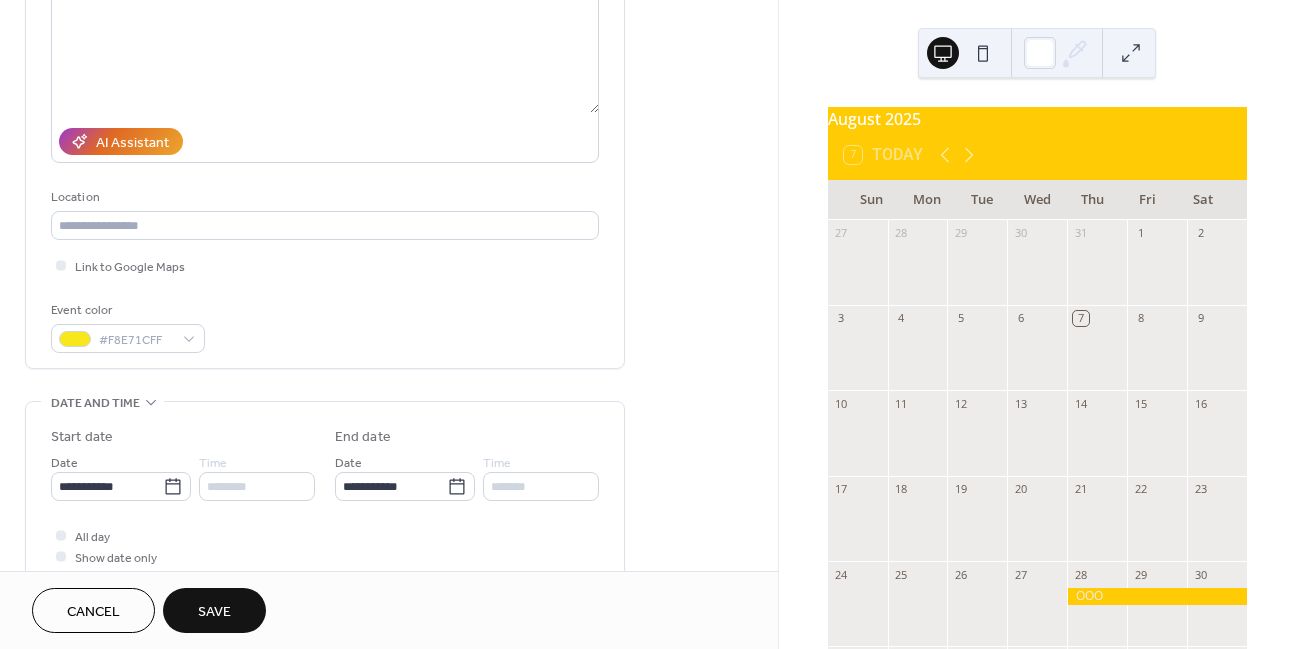 click on "**********" at bounding box center [389, 470] 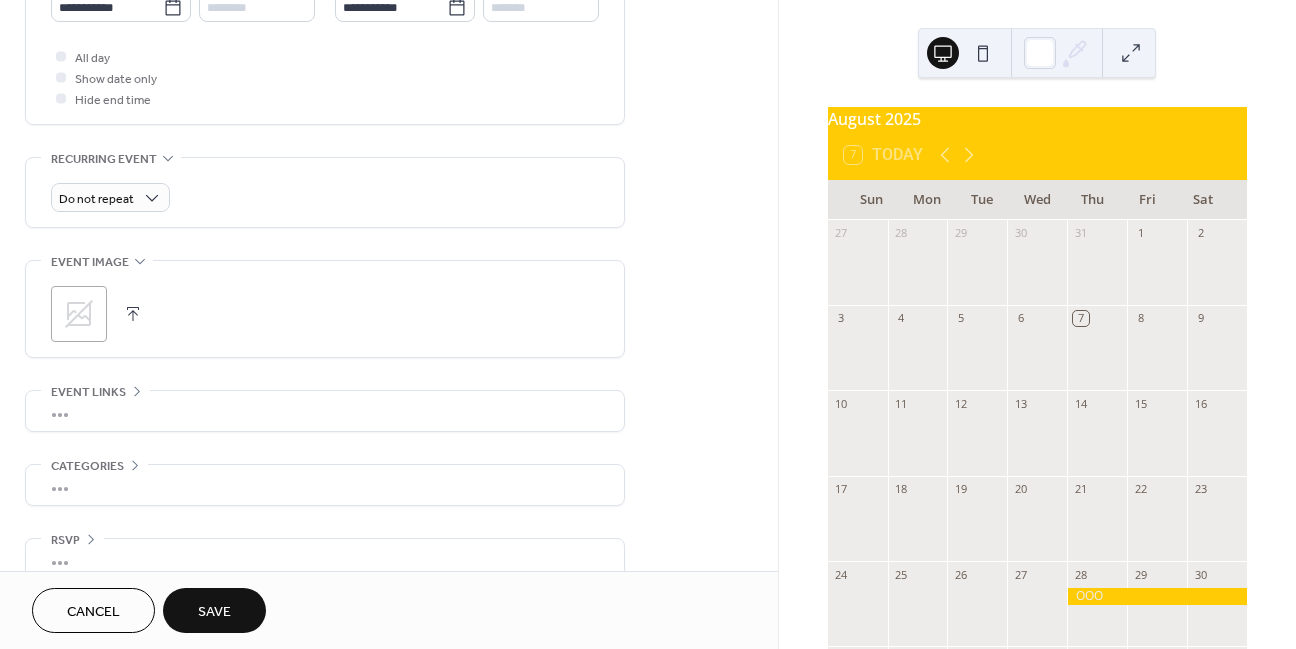 scroll, scrollTop: 767, scrollLeft: 0, axis: vertical 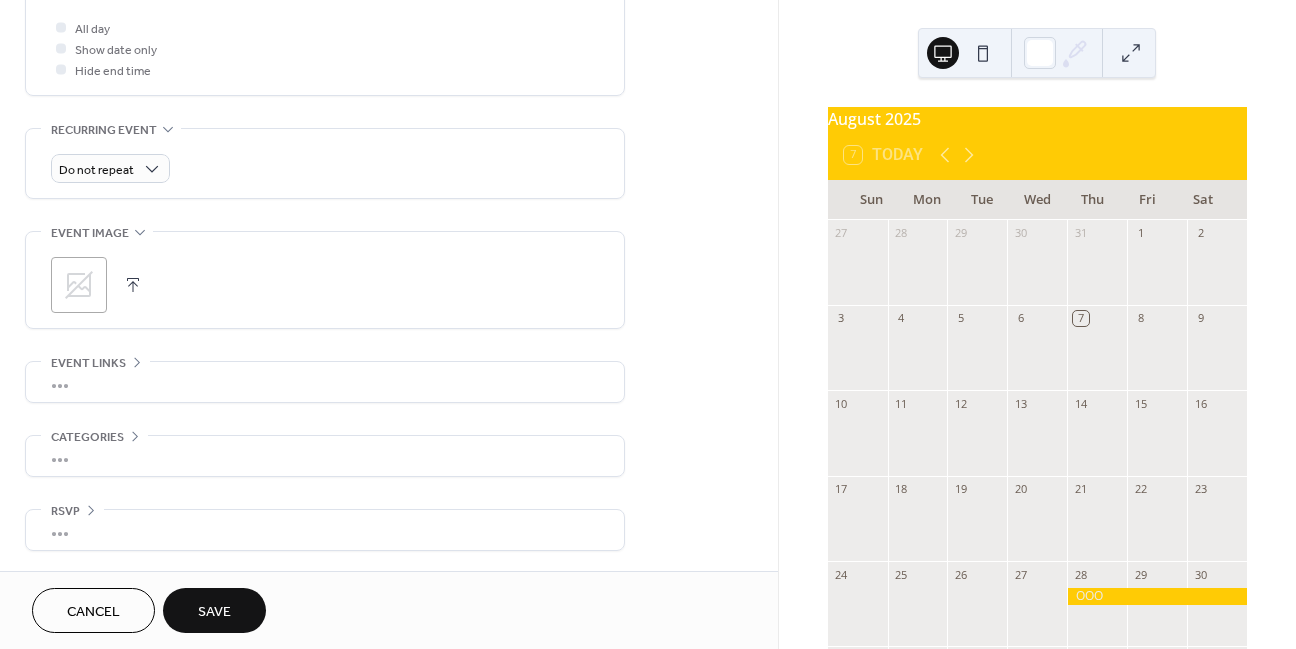 click 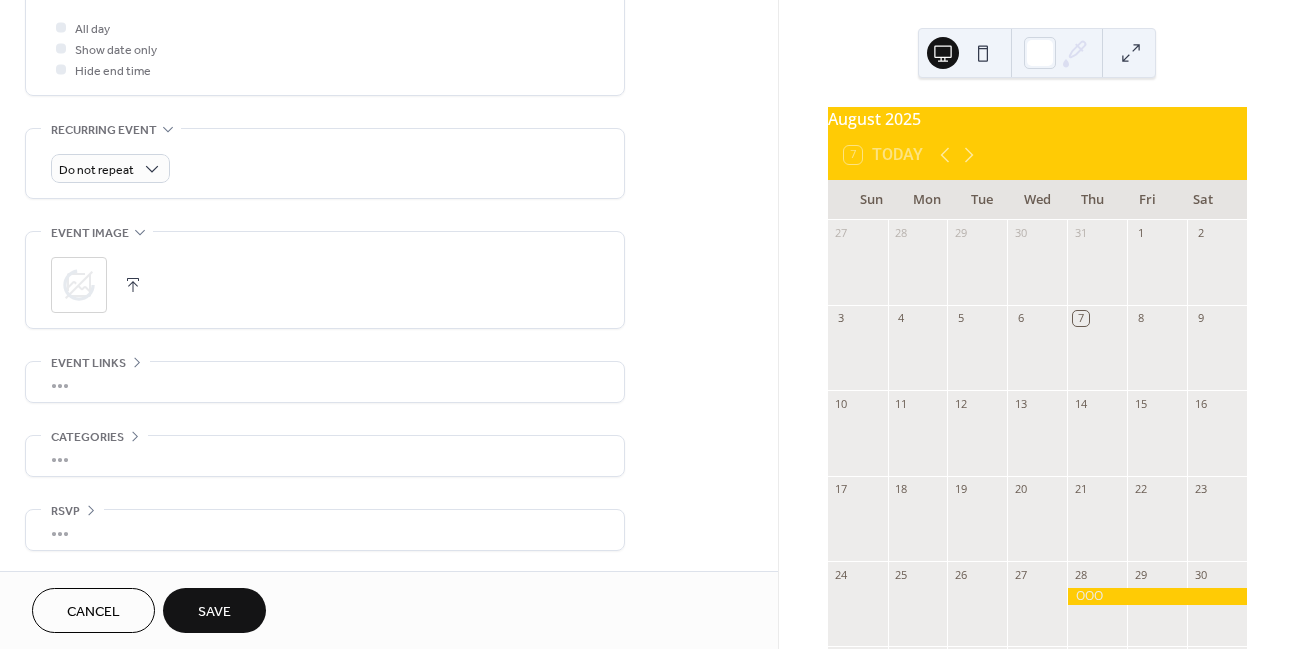 scroll, scrollTop: 764, scrollLeft: 0, axis: vertical 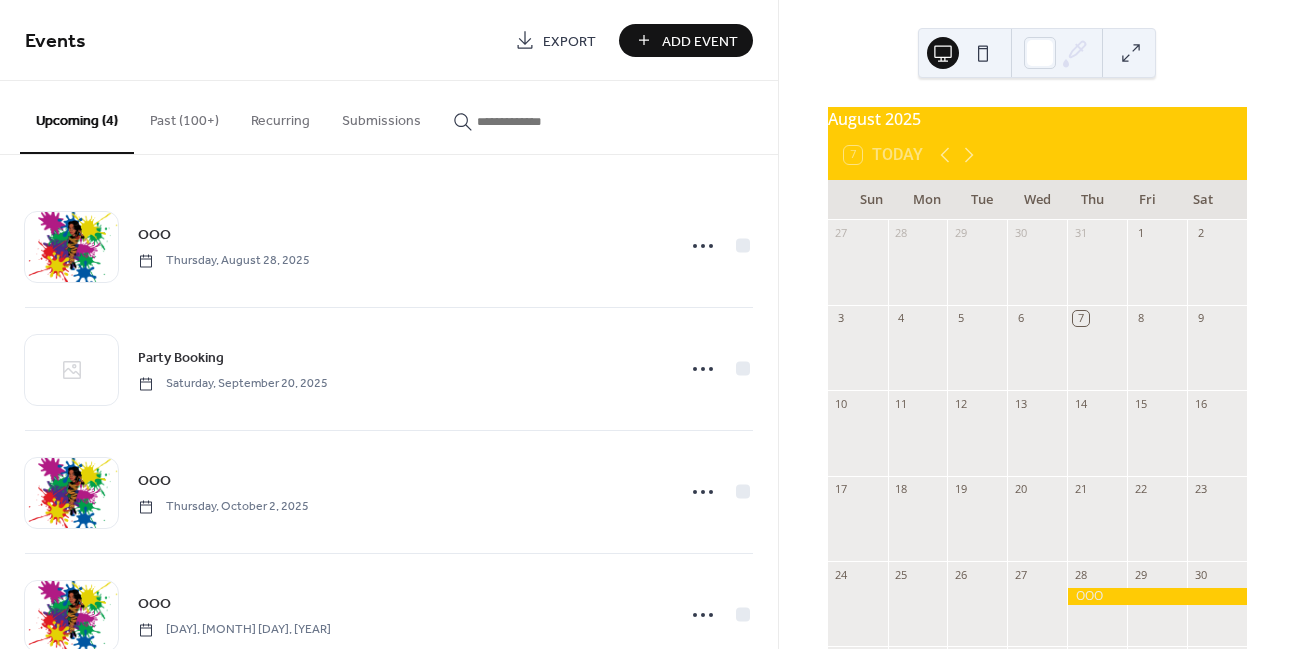 click on "Add Event" at bounding box center (686, 40) 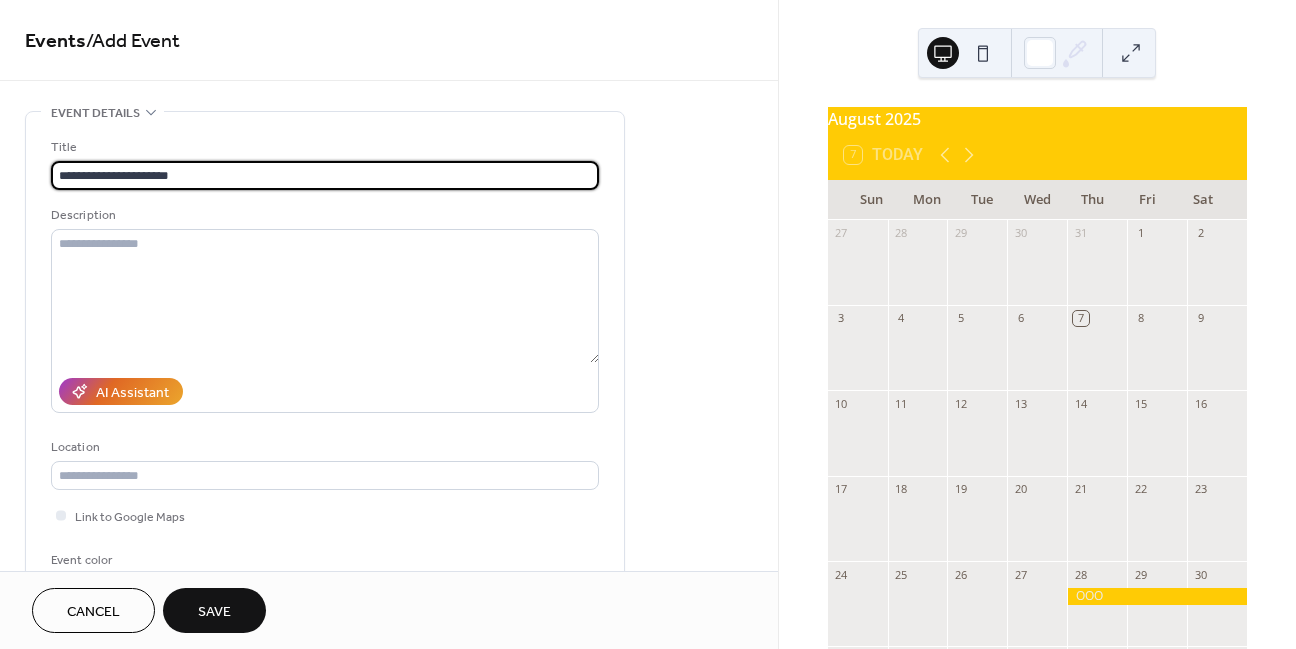 drag, startPoint x: 235, startPoint y: 184, endPoint x: 40, endPoint y: 181, distance: 195.02307 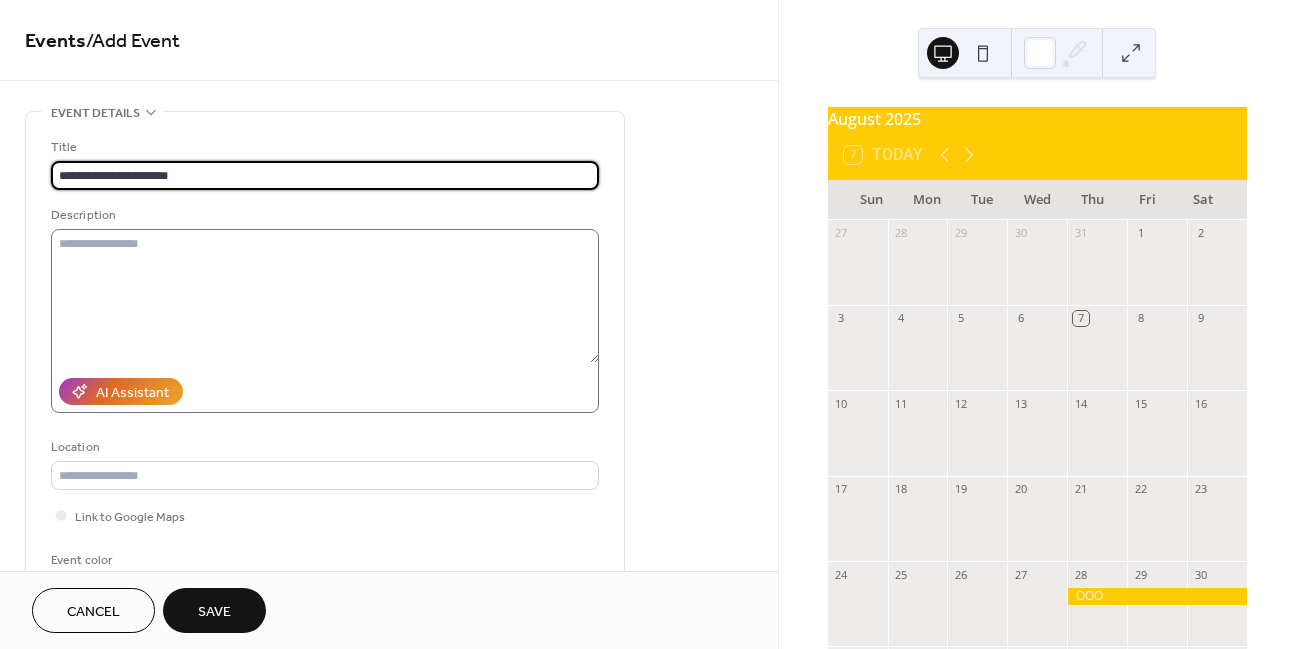 type on "**********" 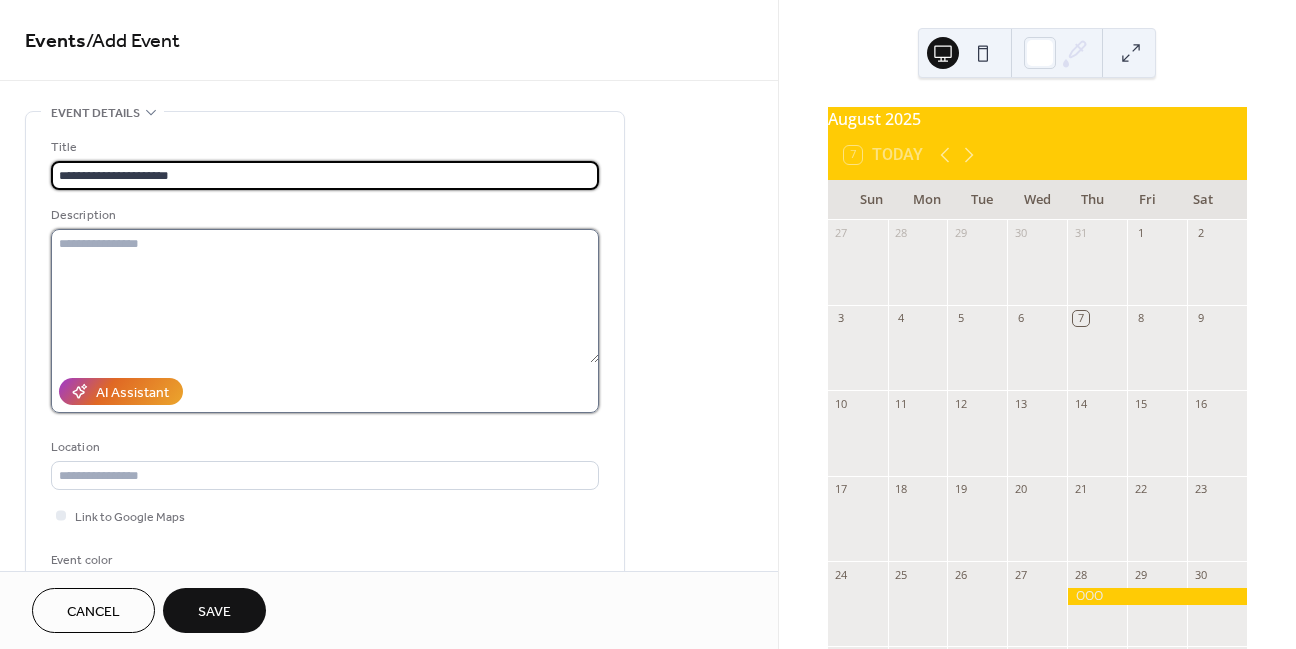 click at bounding box center [325, 296] 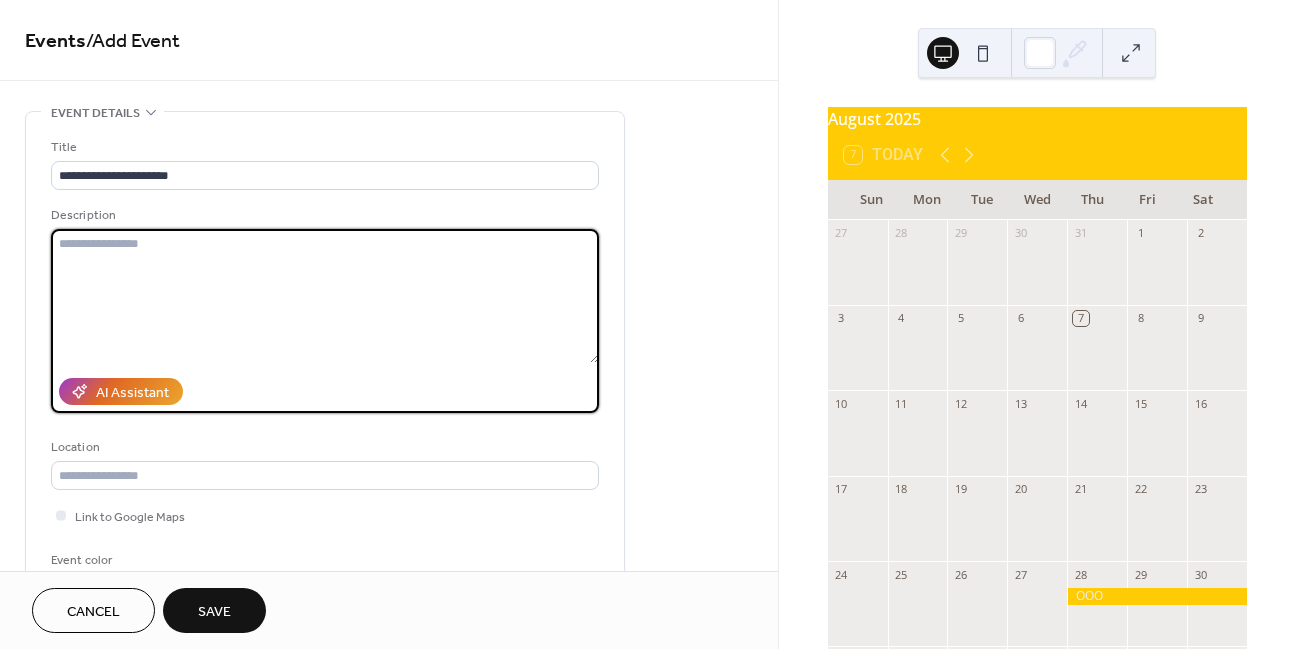 paste on "**********" 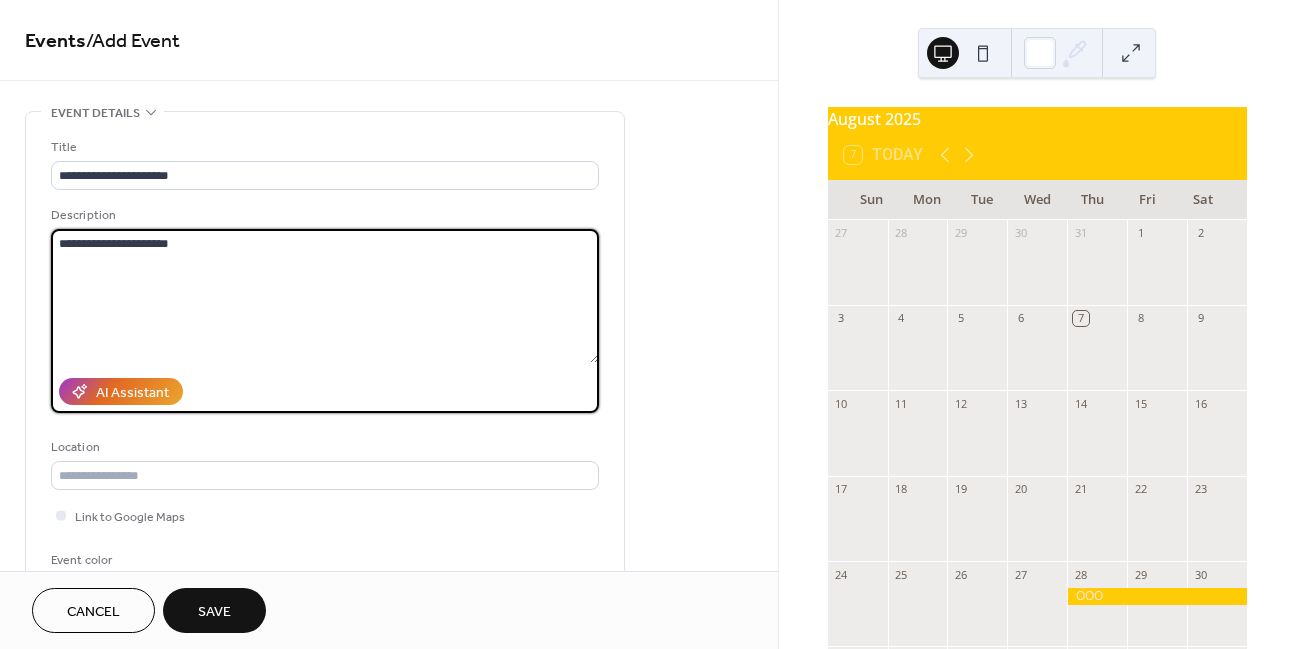 type on "**********" 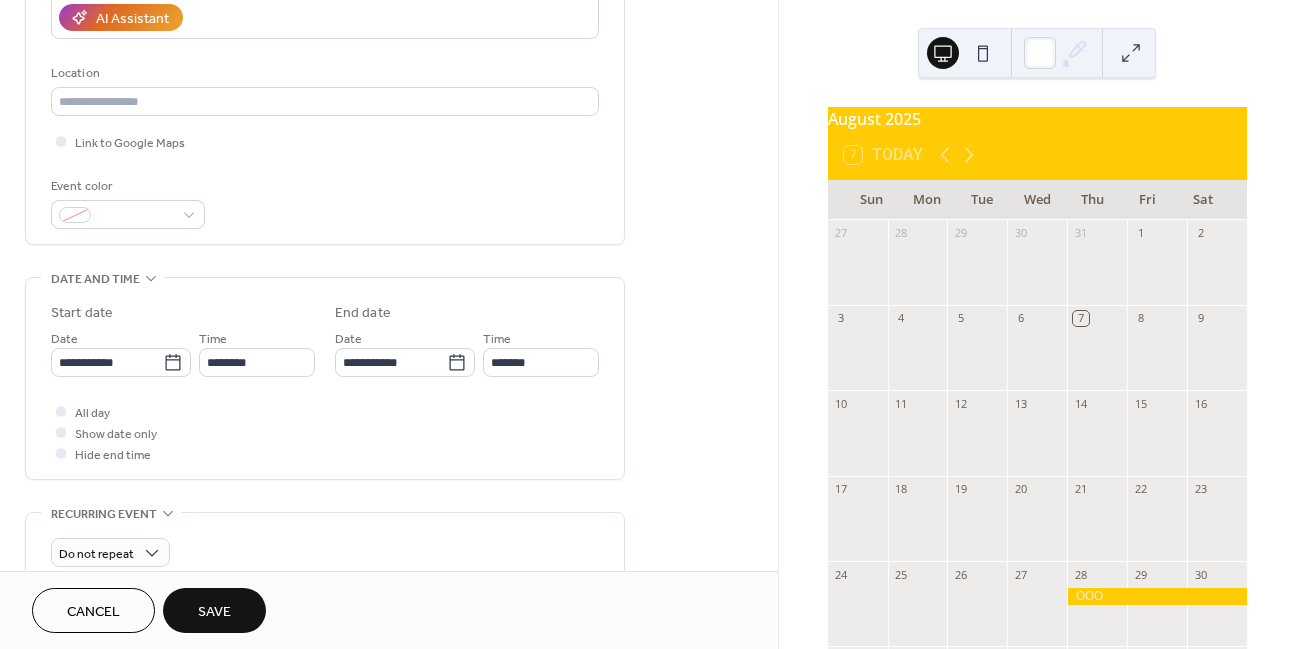 scroll, scrollTop: 386, scrollLeft: 0, axis: vertical 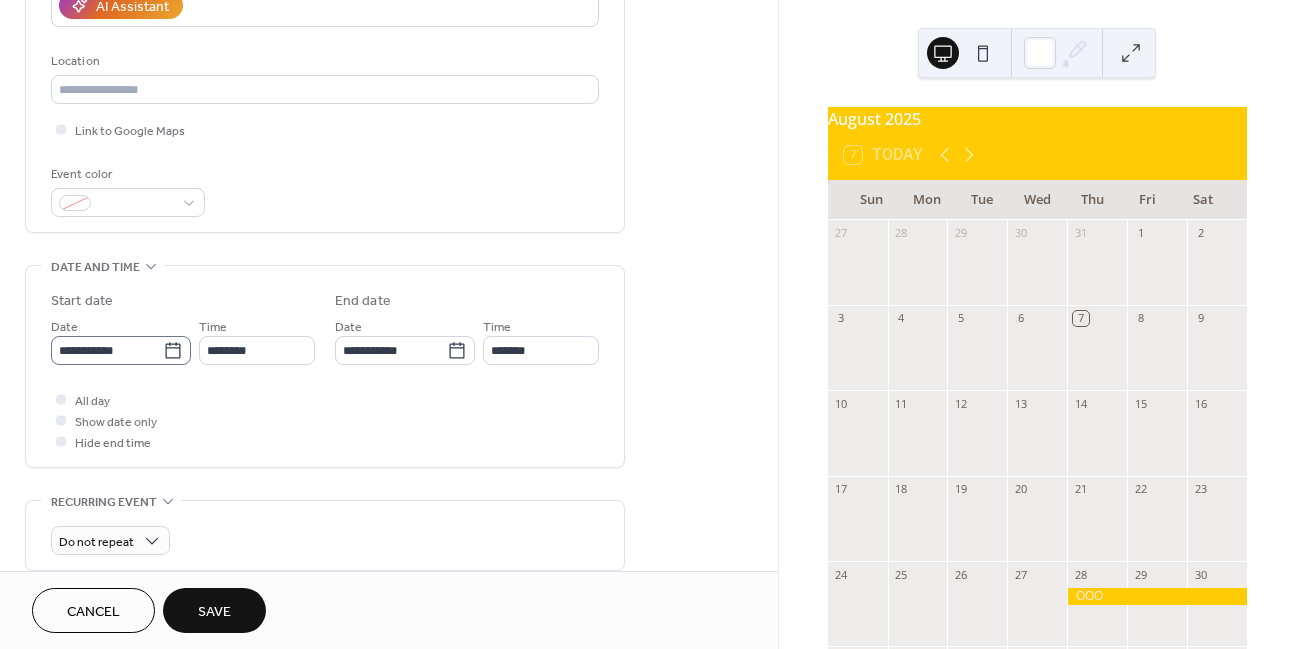 click 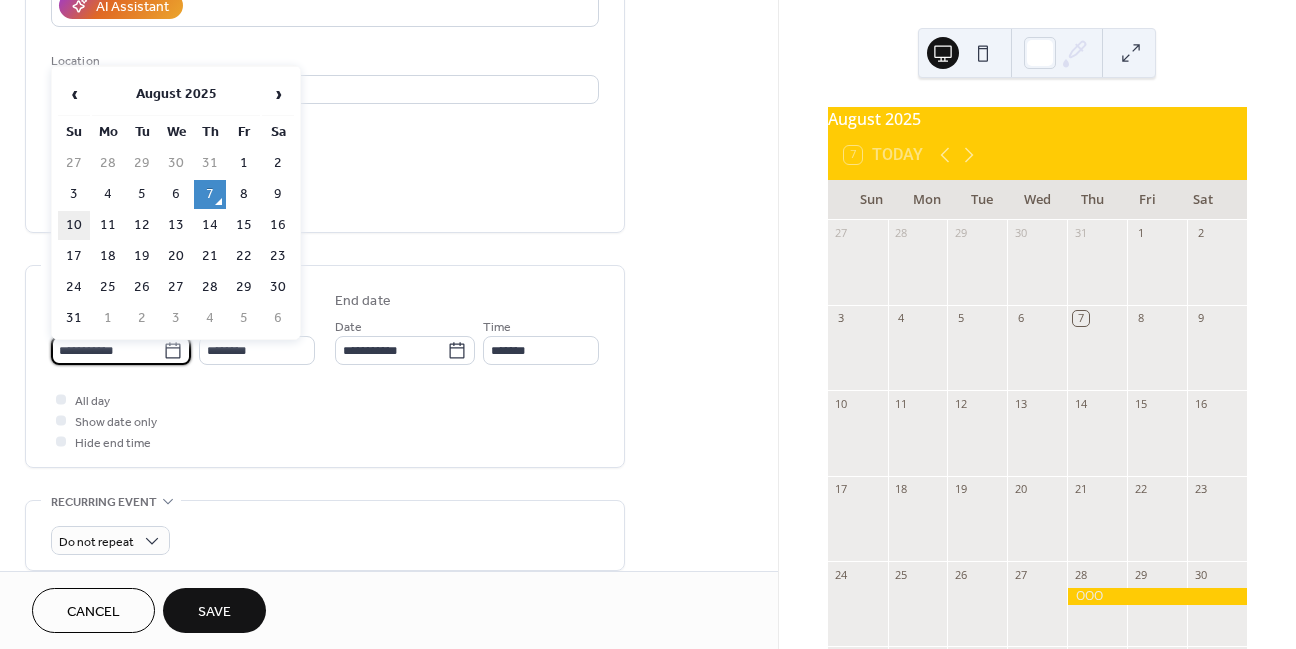 click on "10" at bounding box center (74, 225) 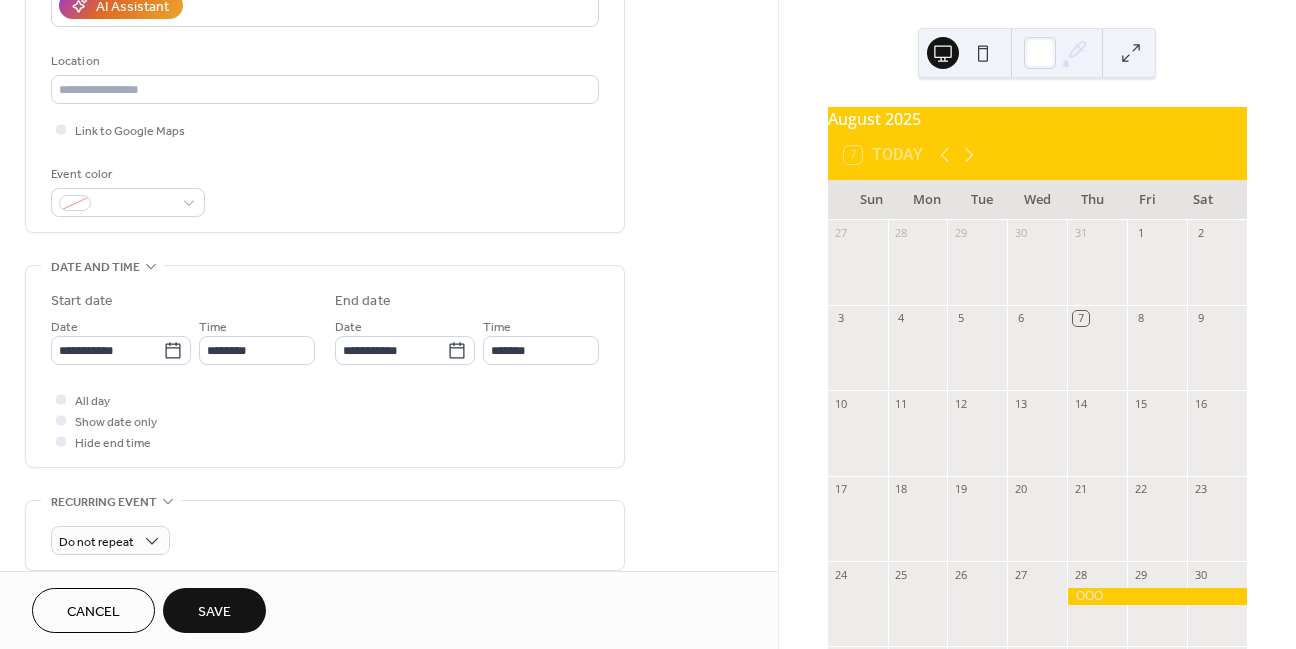 type on "**********" 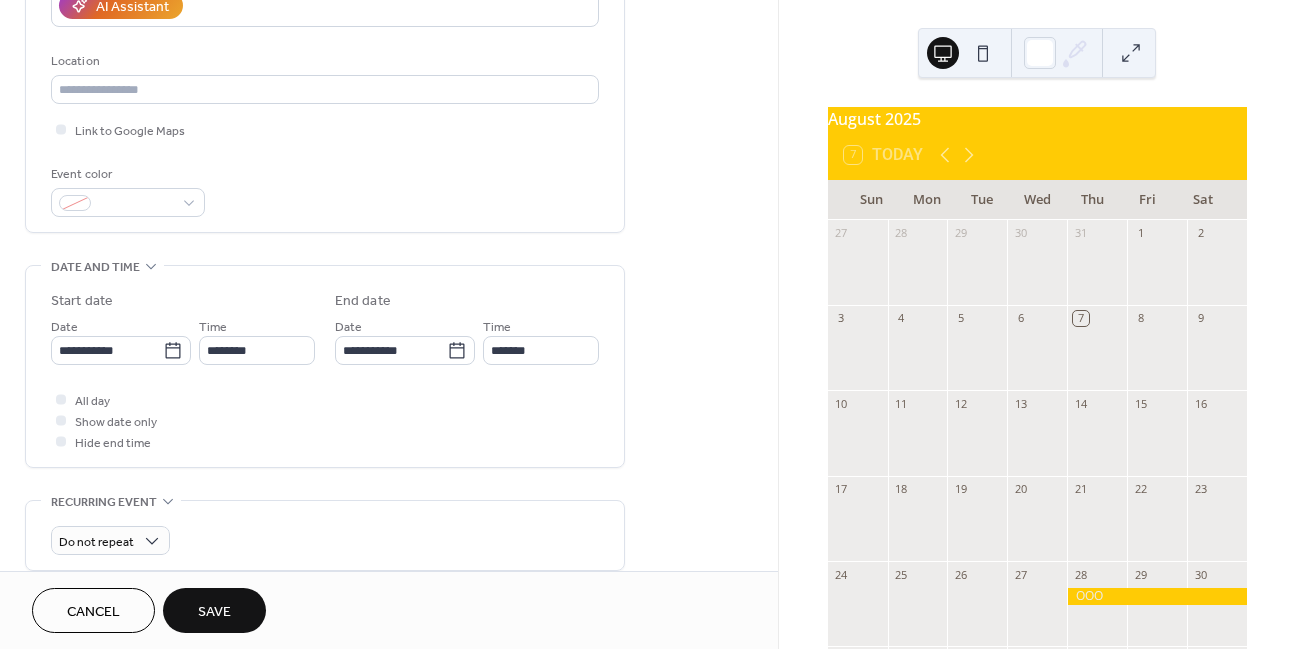 type on "**********" 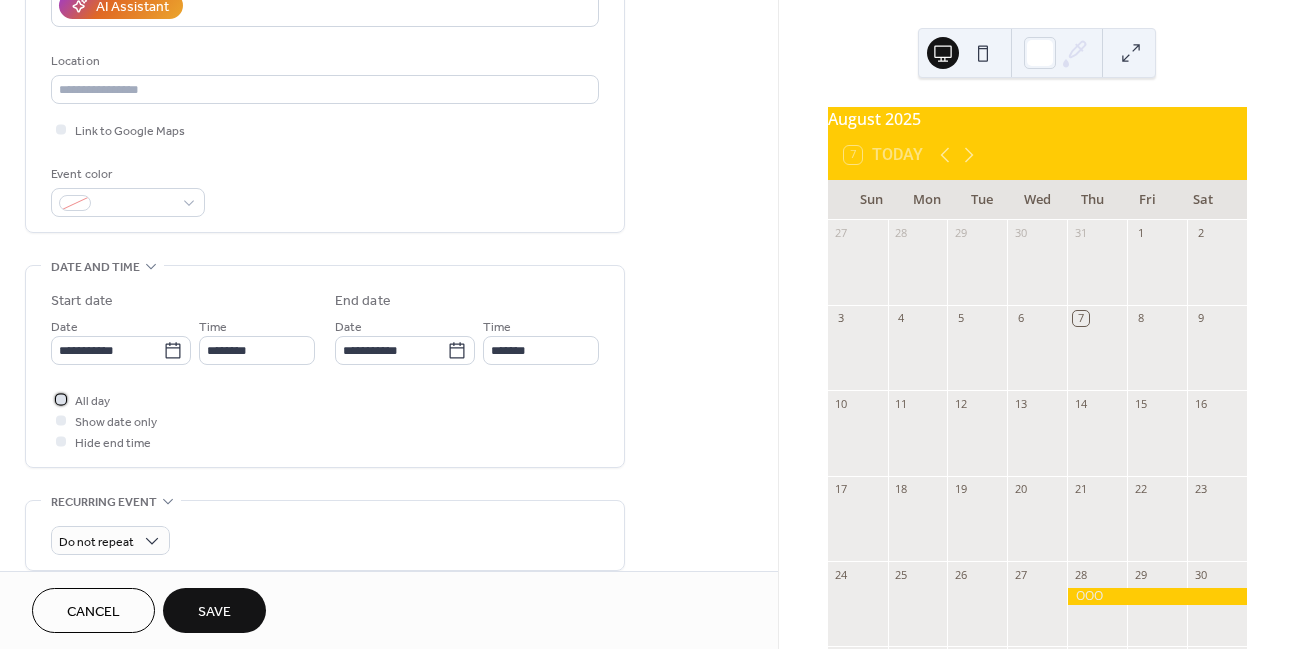 click on "All day" at bounding box center (80, 399) 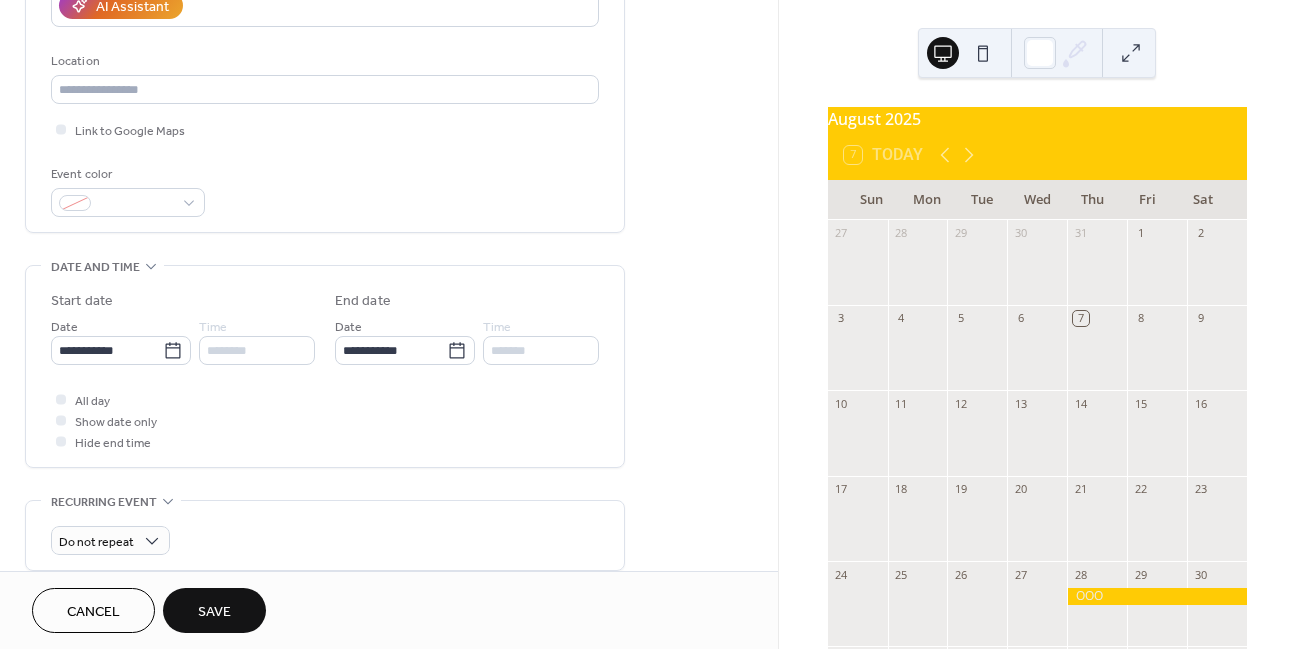 click on "**********" at bounding box center [389, 334] 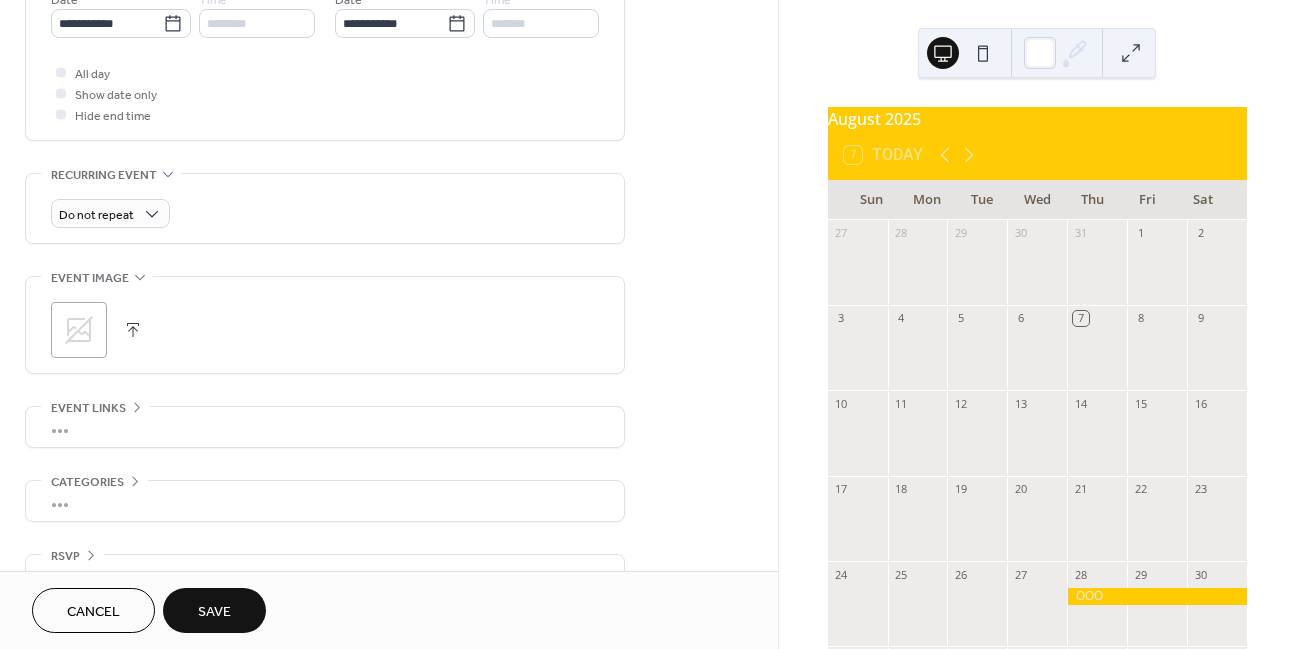 scroll, scrollTop: 725, scrollLeft: 0, axis: vertical 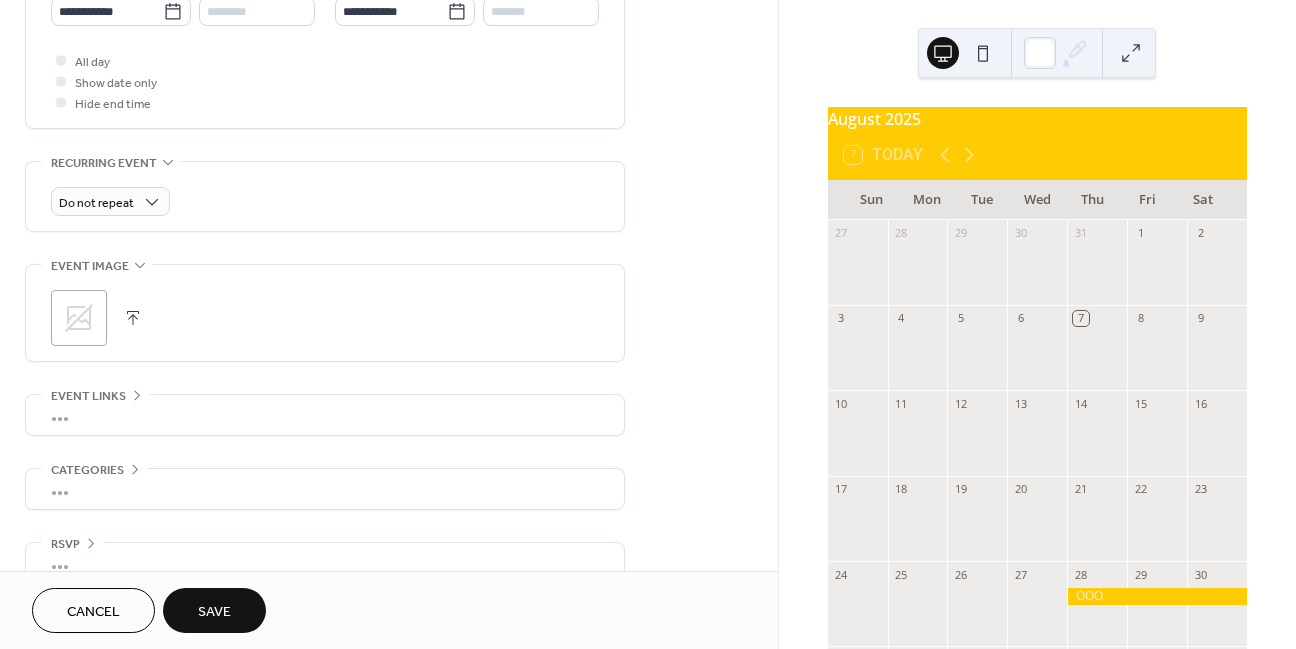 click 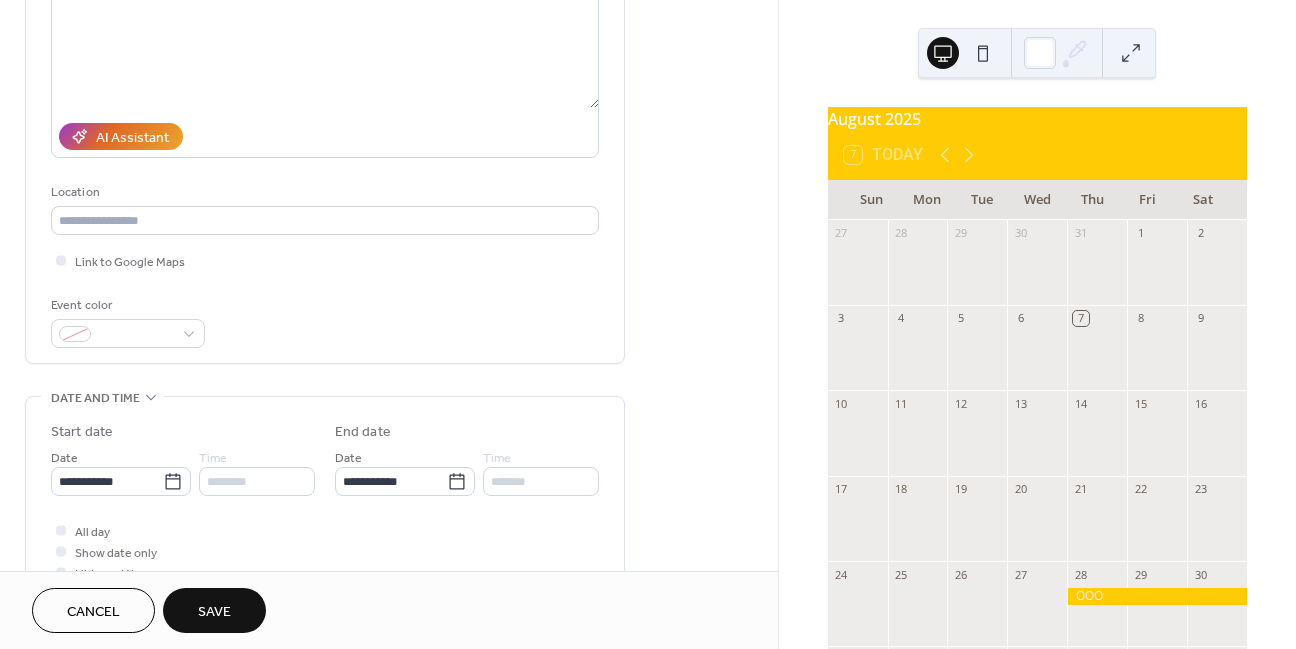 scroll, scrollTop: 245, scrollLeft: 0, axis: vertical 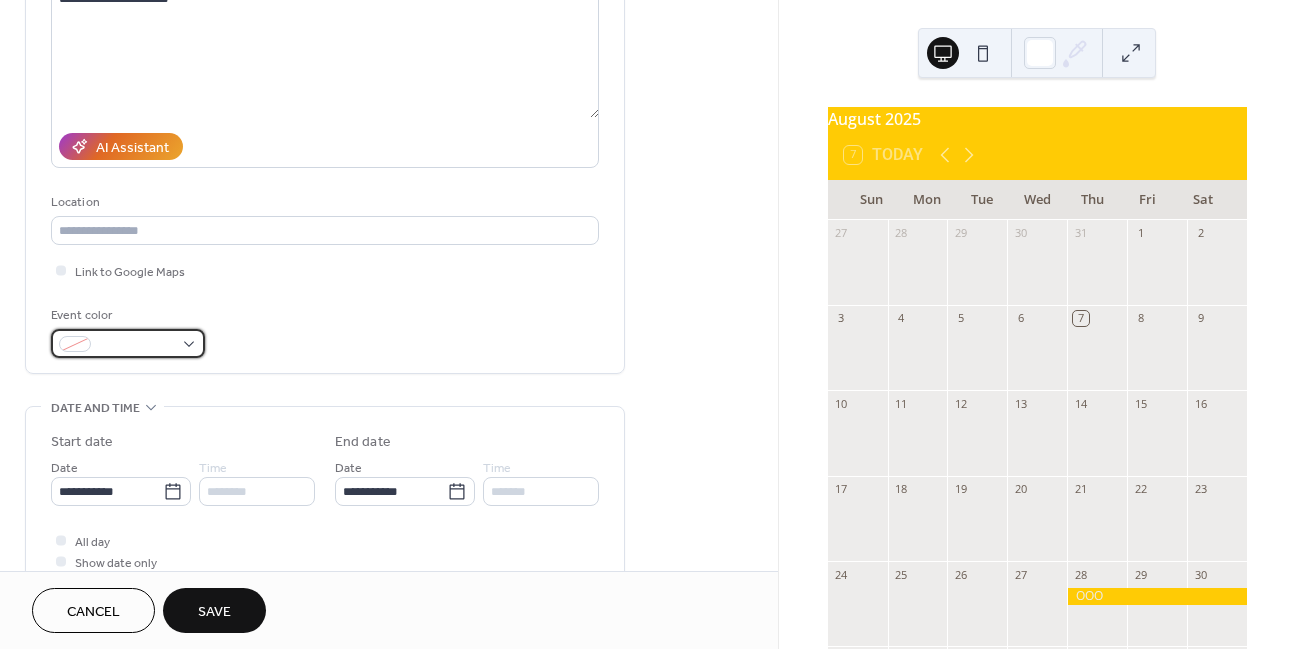 click at bounding box center [128, 343] 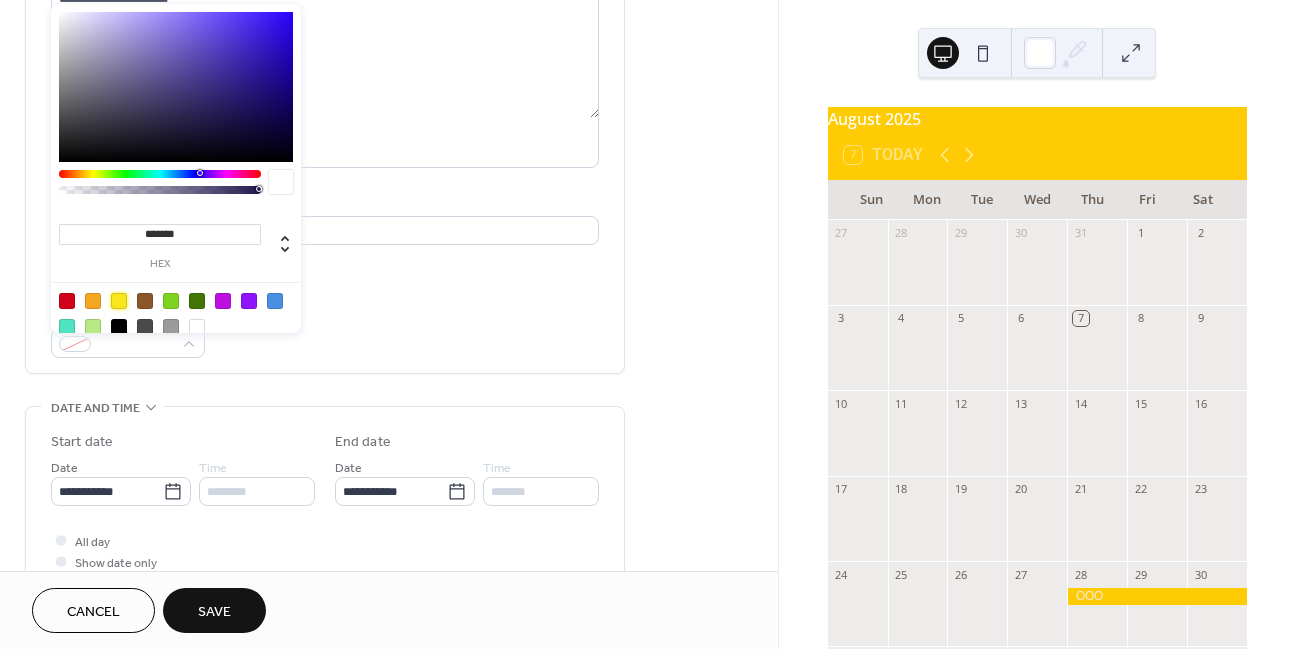 click at bounding box center [119, 301] 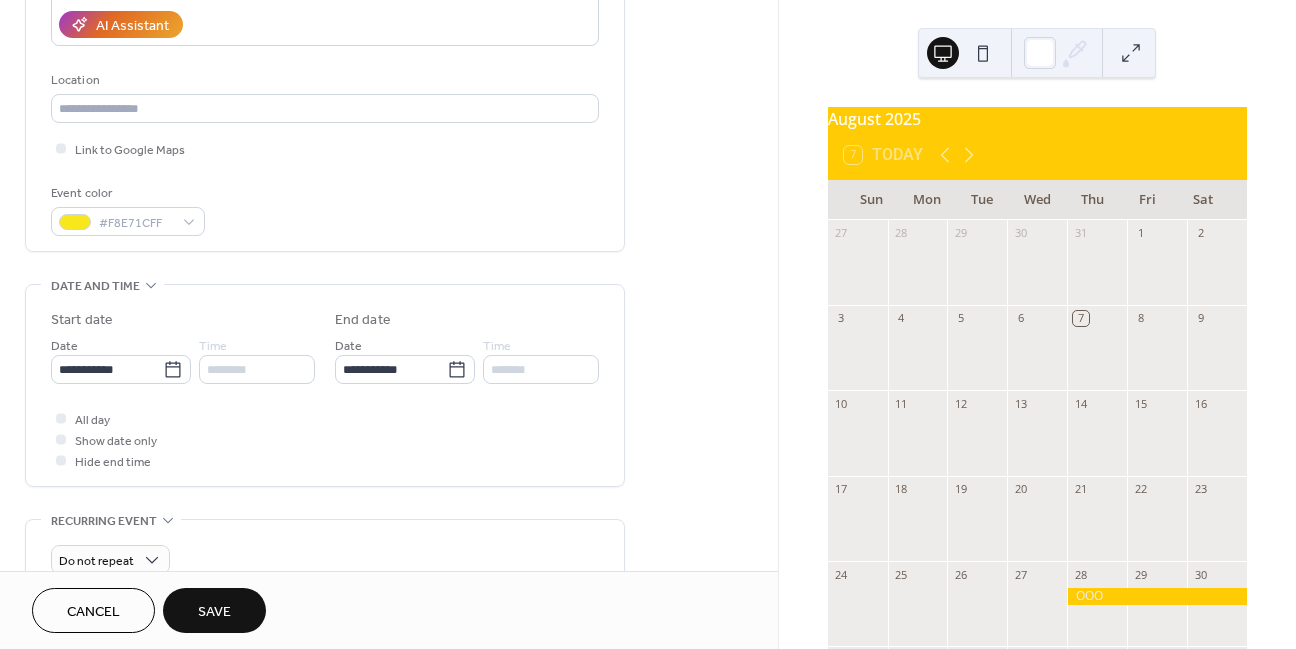 scroll, scrollTop: 411, scrollLeft: 0, axis: vertical 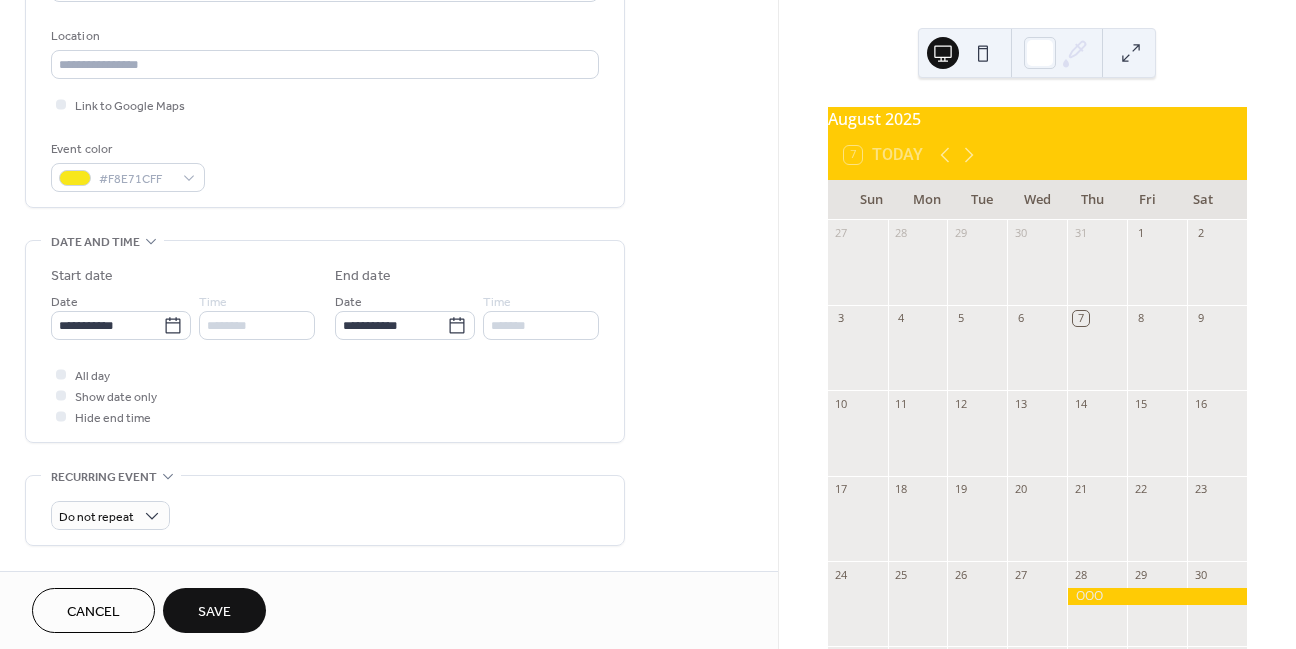 click on "Save" at bounding box center [214, 610] 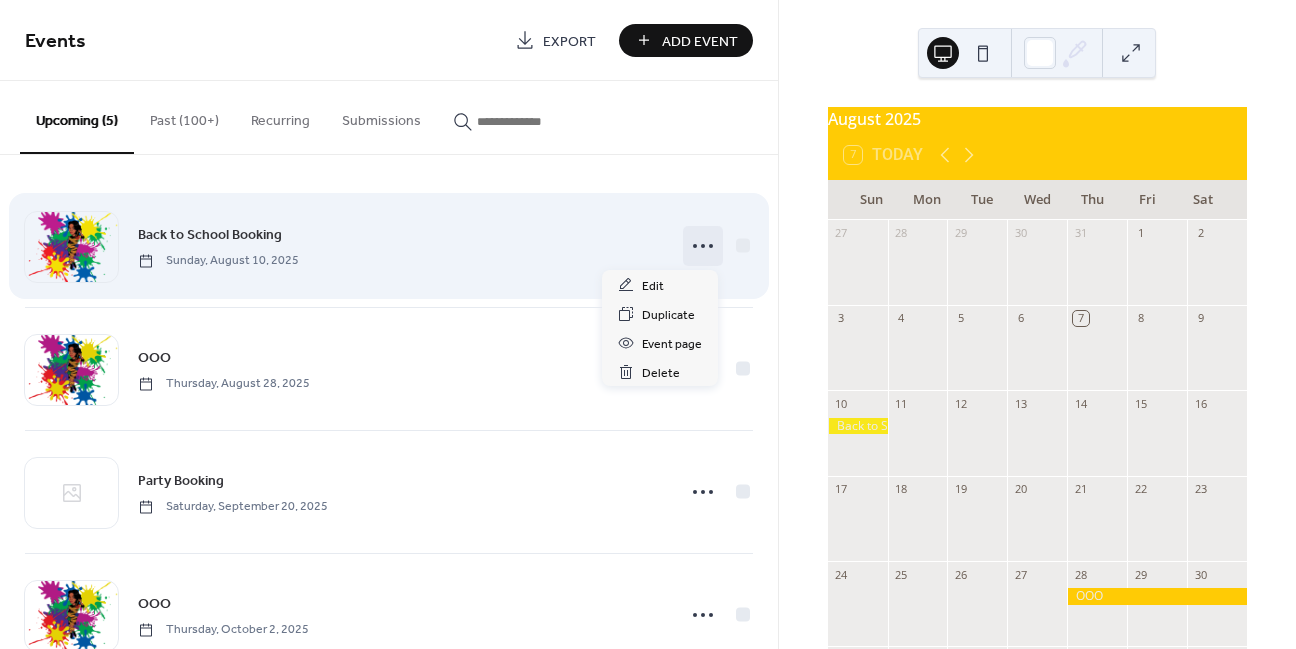 click 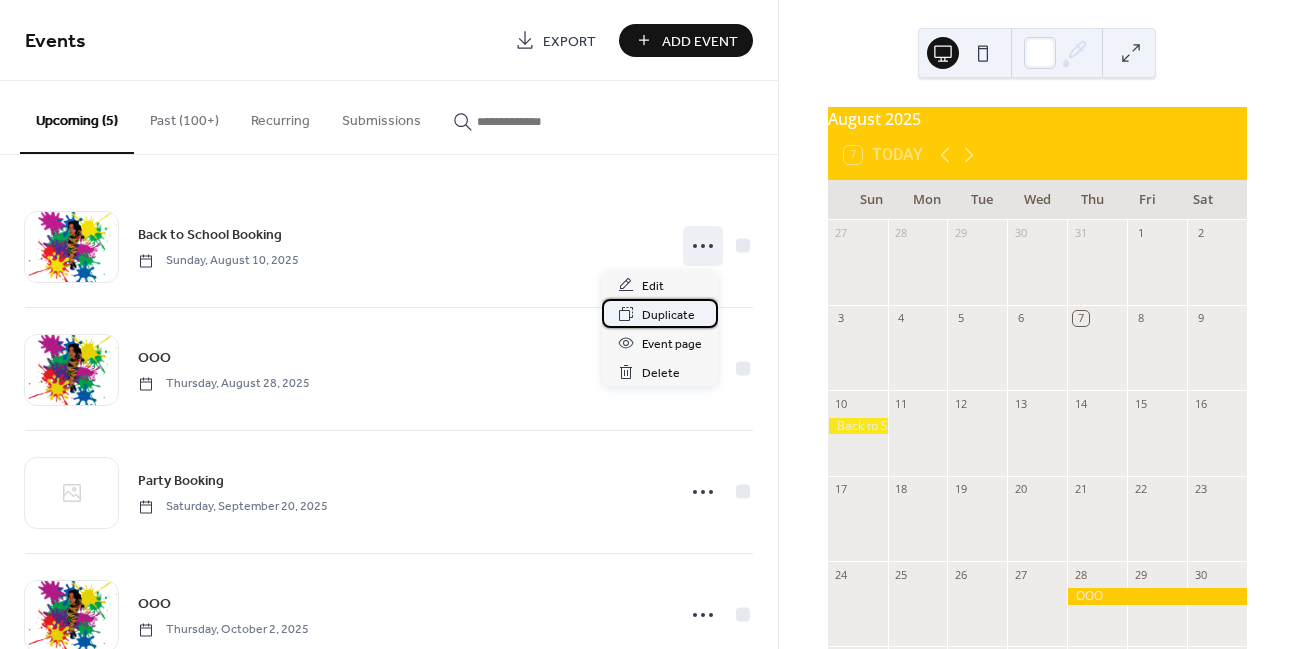 click on "Duplicate" at bounding box center [668, 315] 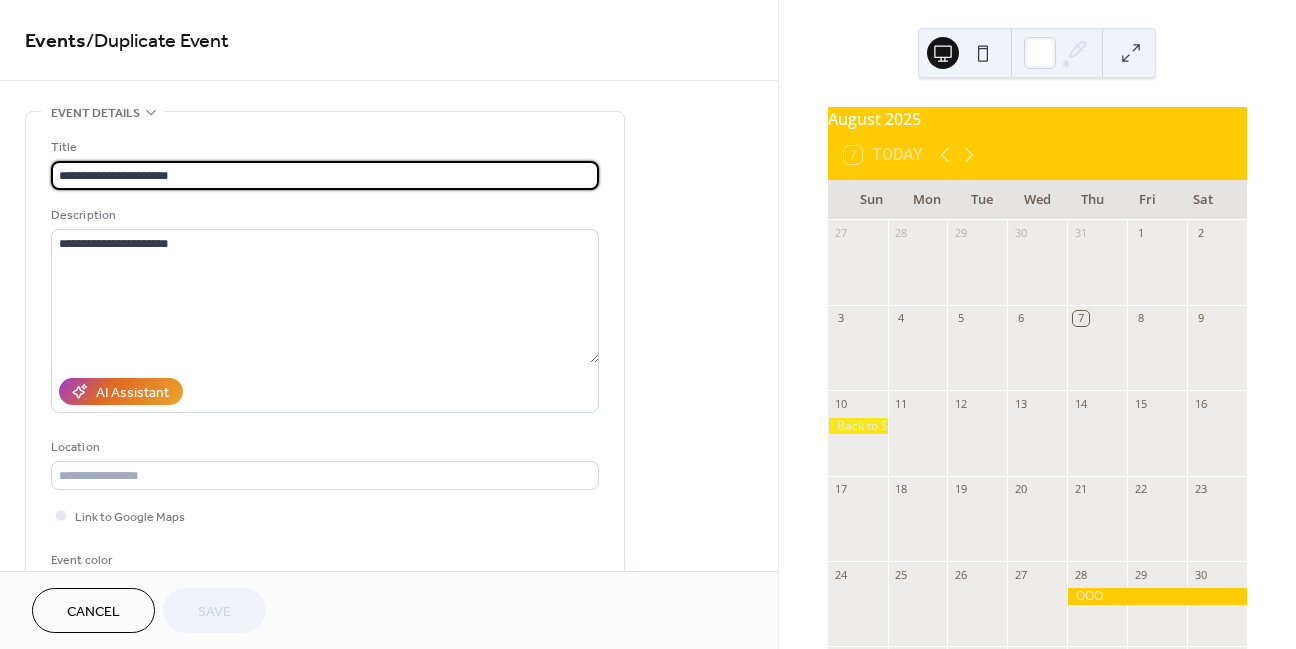 click on "**********" at bounding box center [389, 720] 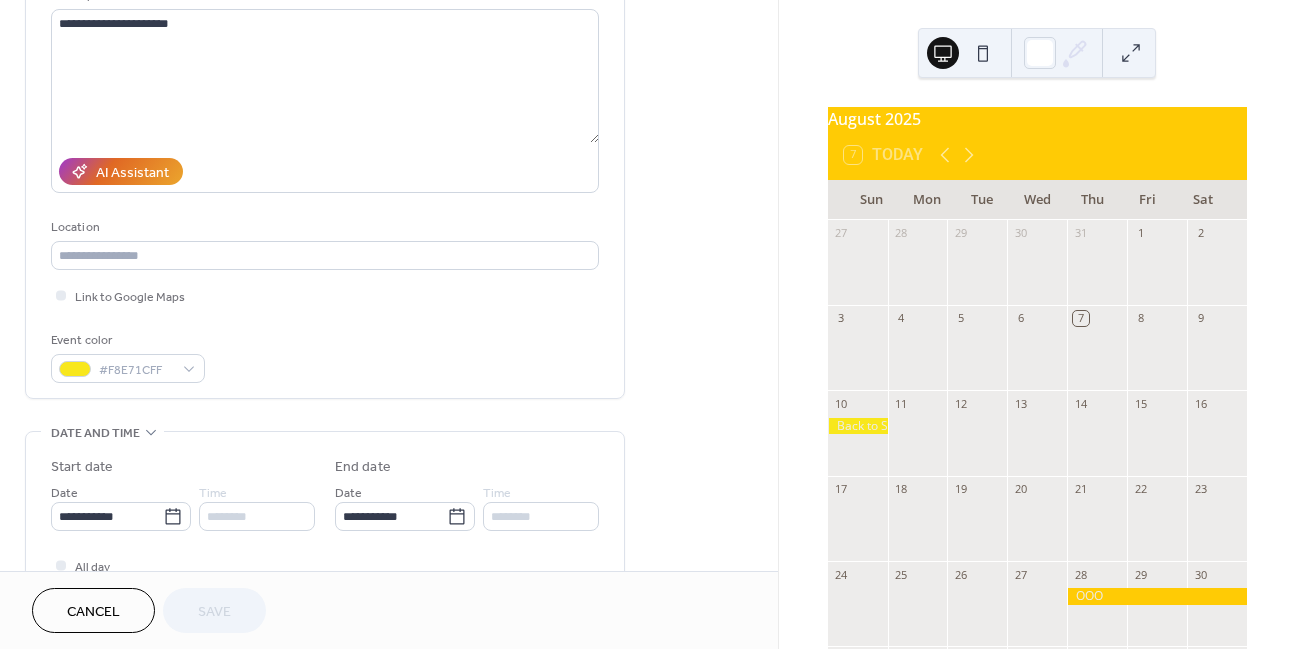 scroll, scrollTop: 231, scrollLeft: 0, axis: vertical 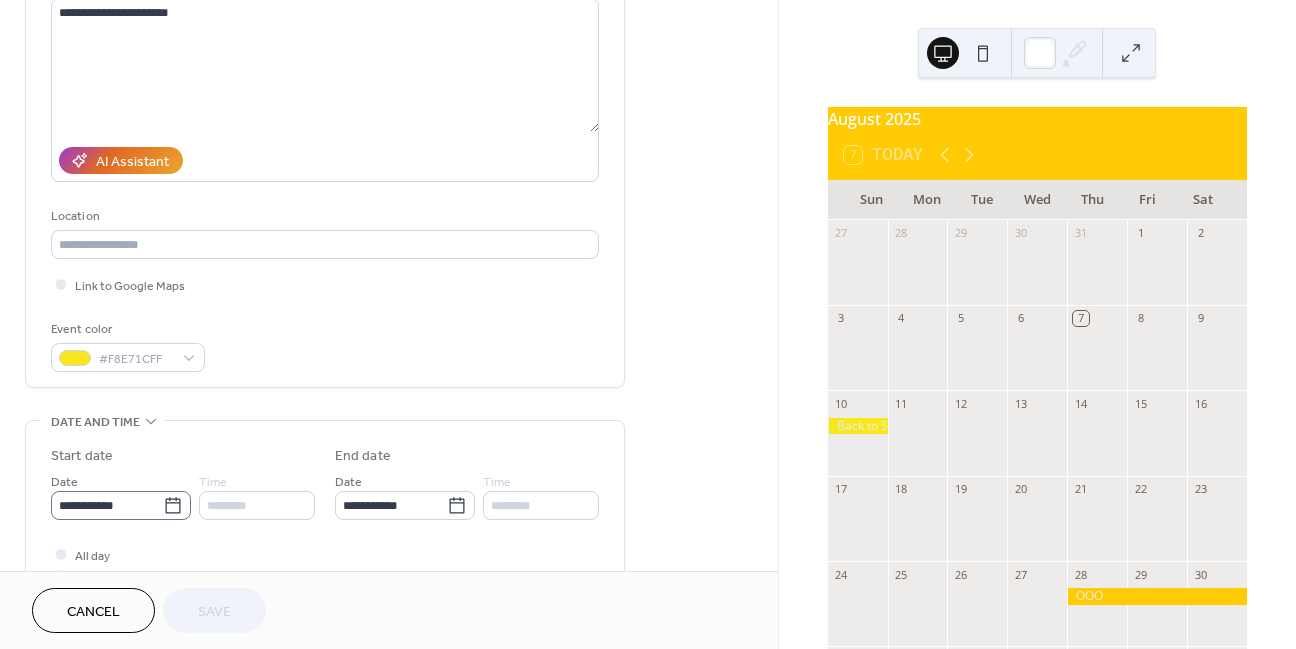 click 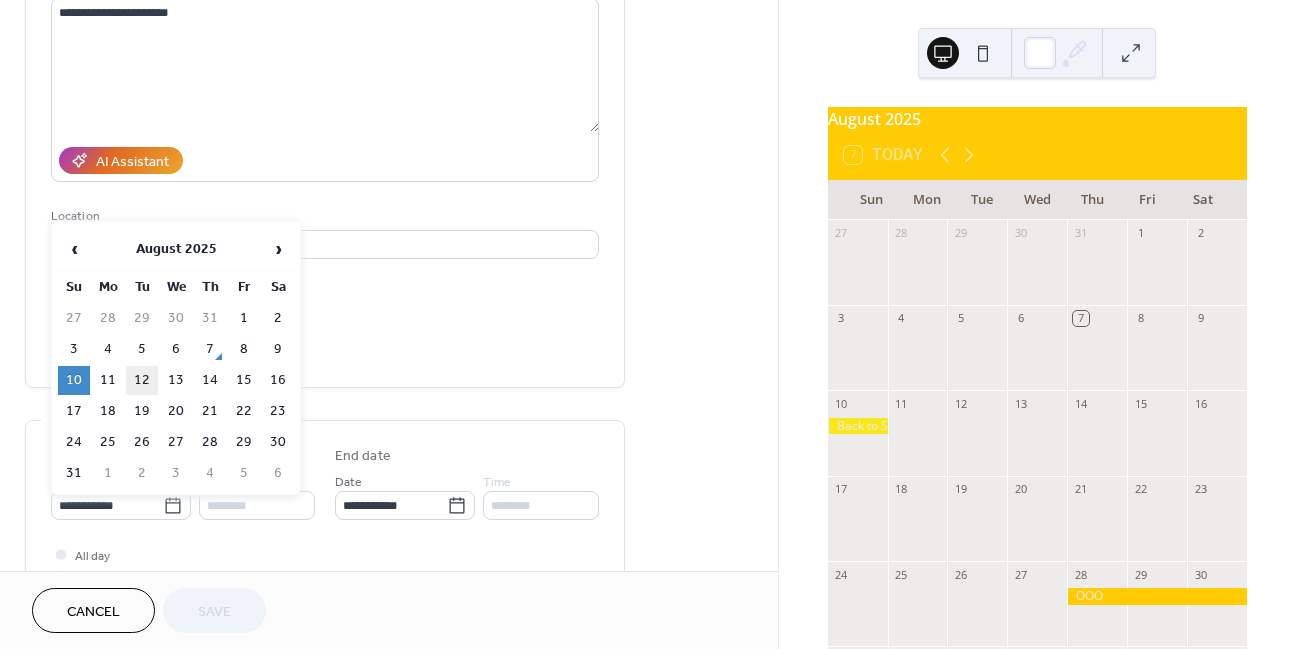 click on "12" at bounding box center [142, 380] 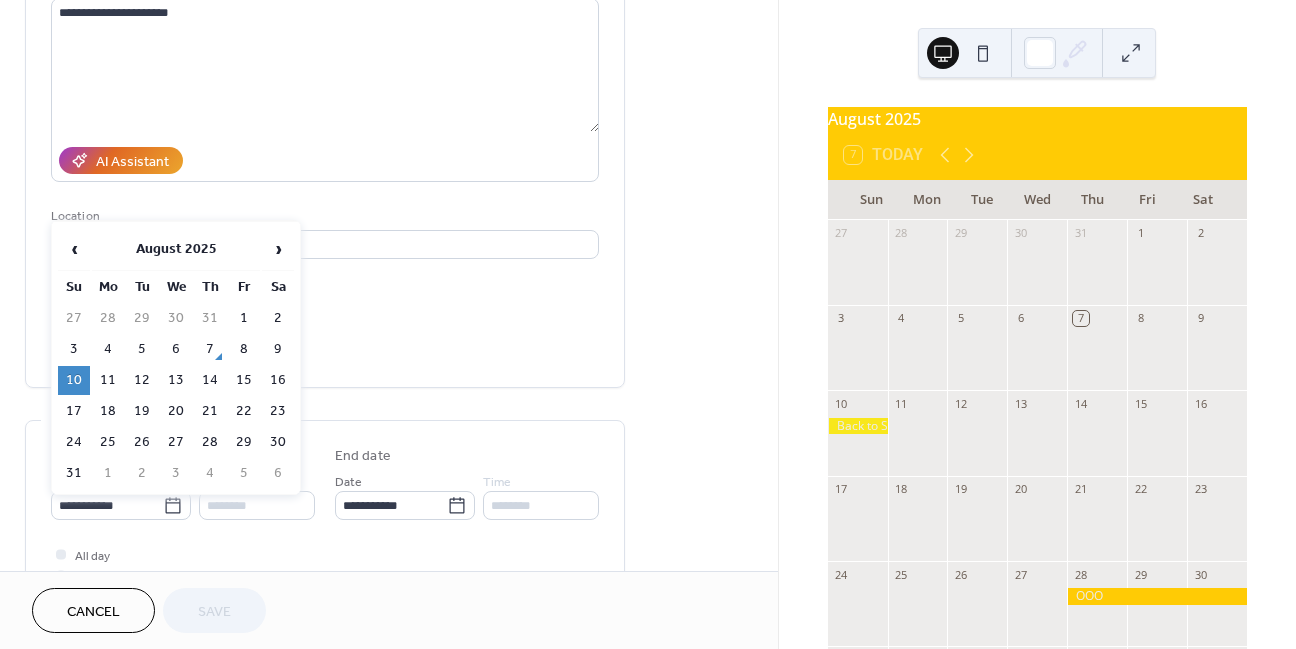 type on "**********" 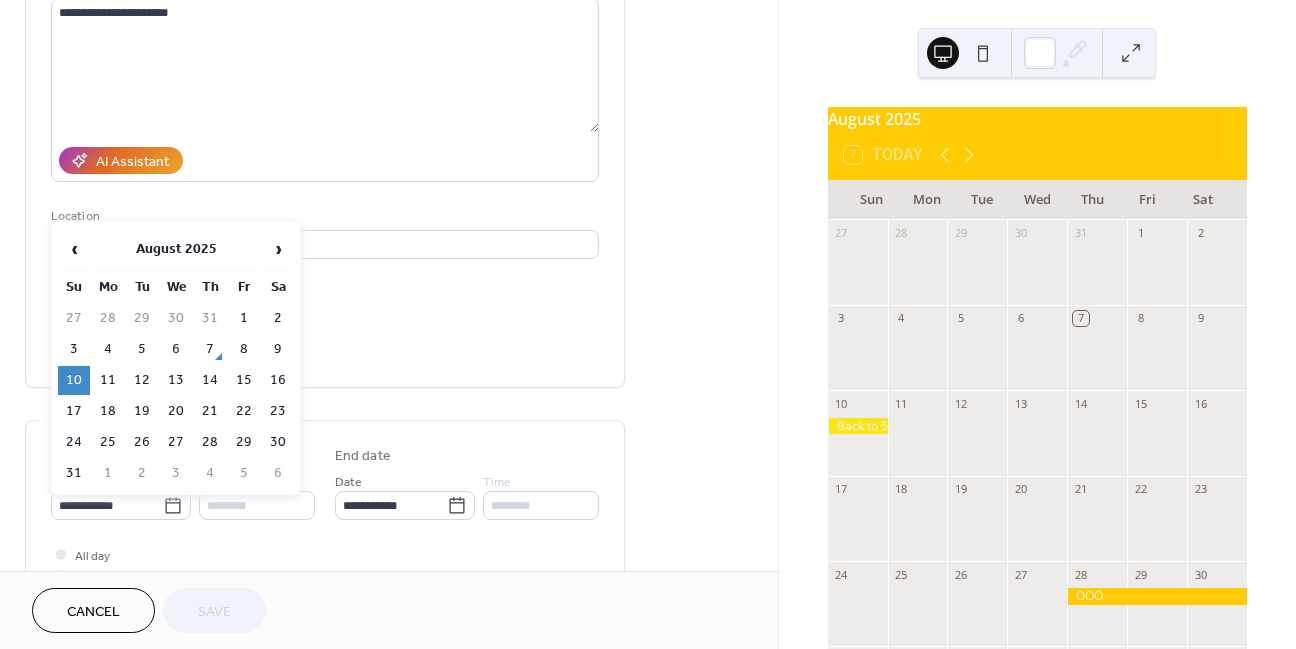 type on "**********" 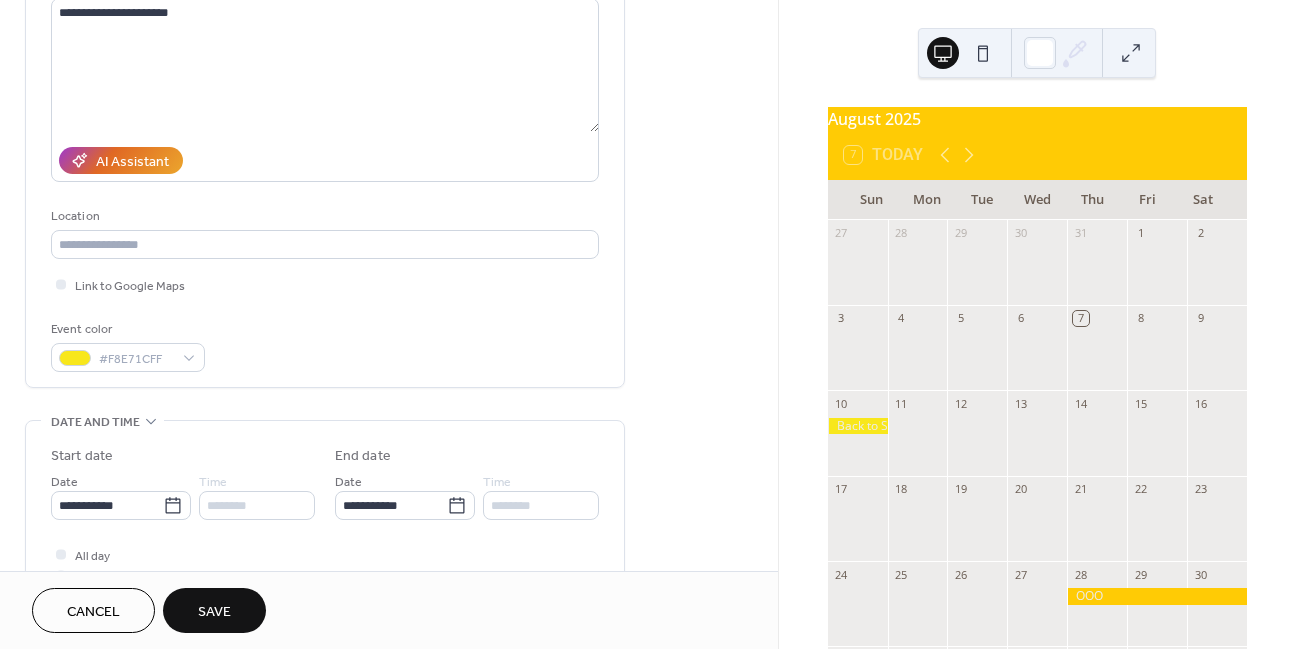 click on "Save" at bounding box center [214, 610] 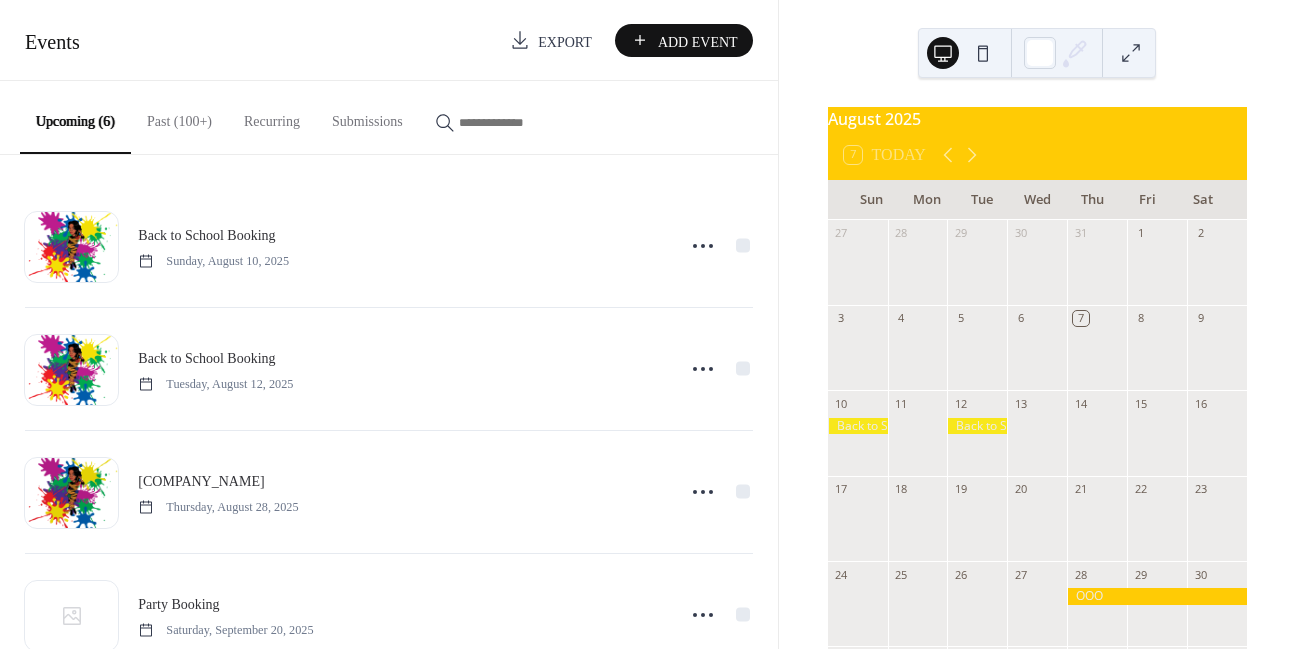 scroll, scrollTop: 0, scrollLeft: 0, axis: both 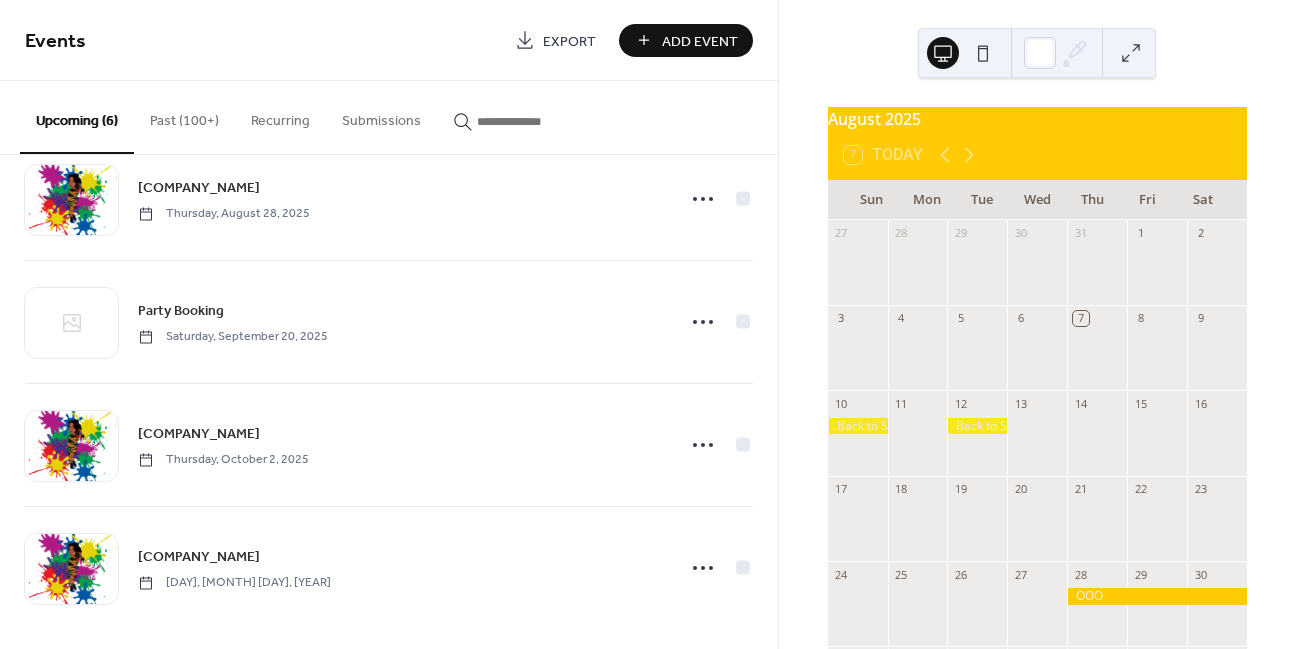 click on "Add Event" at bounding box center (700, 41) 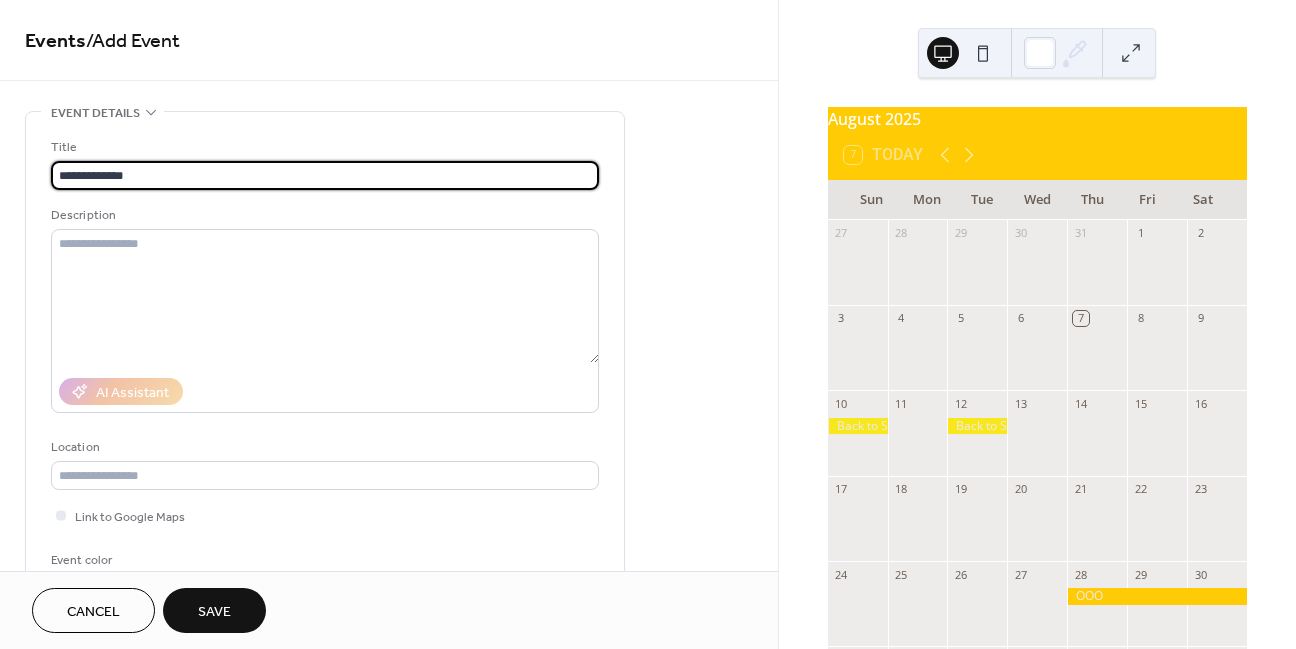 drag, startPoint x: 158, startPoint y: 180, endPoint x: 33, endPoint y: 175, distance: 125.09996 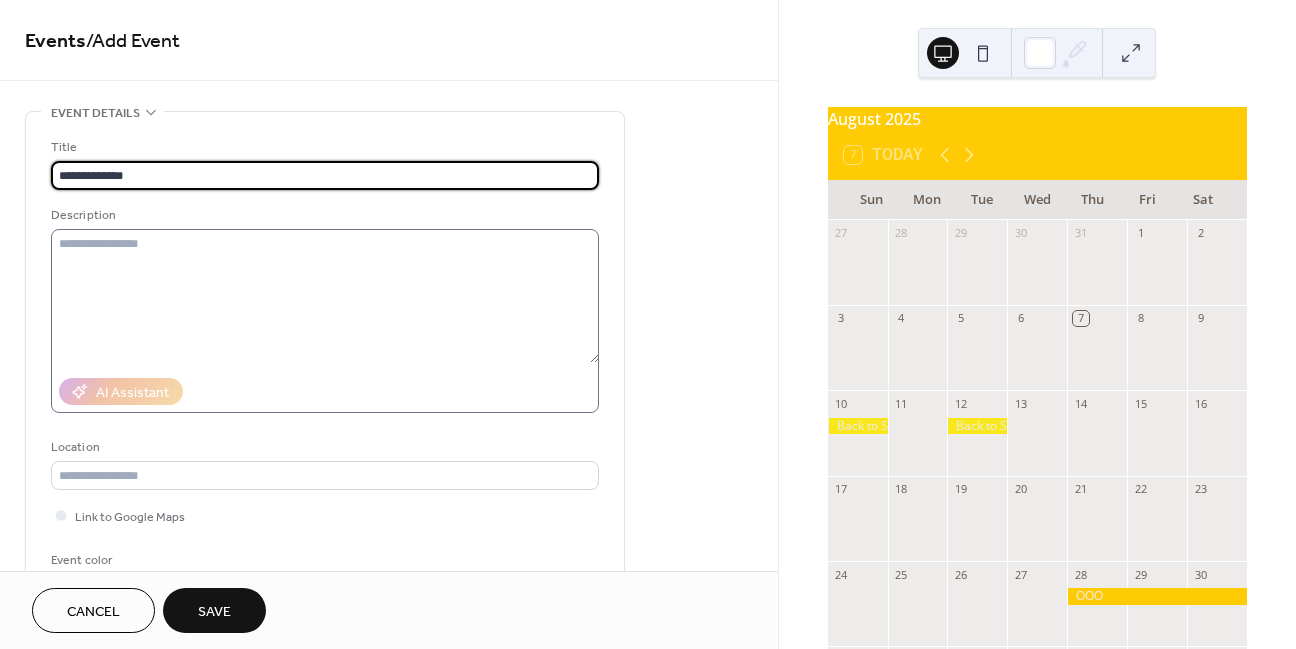type on "**********" 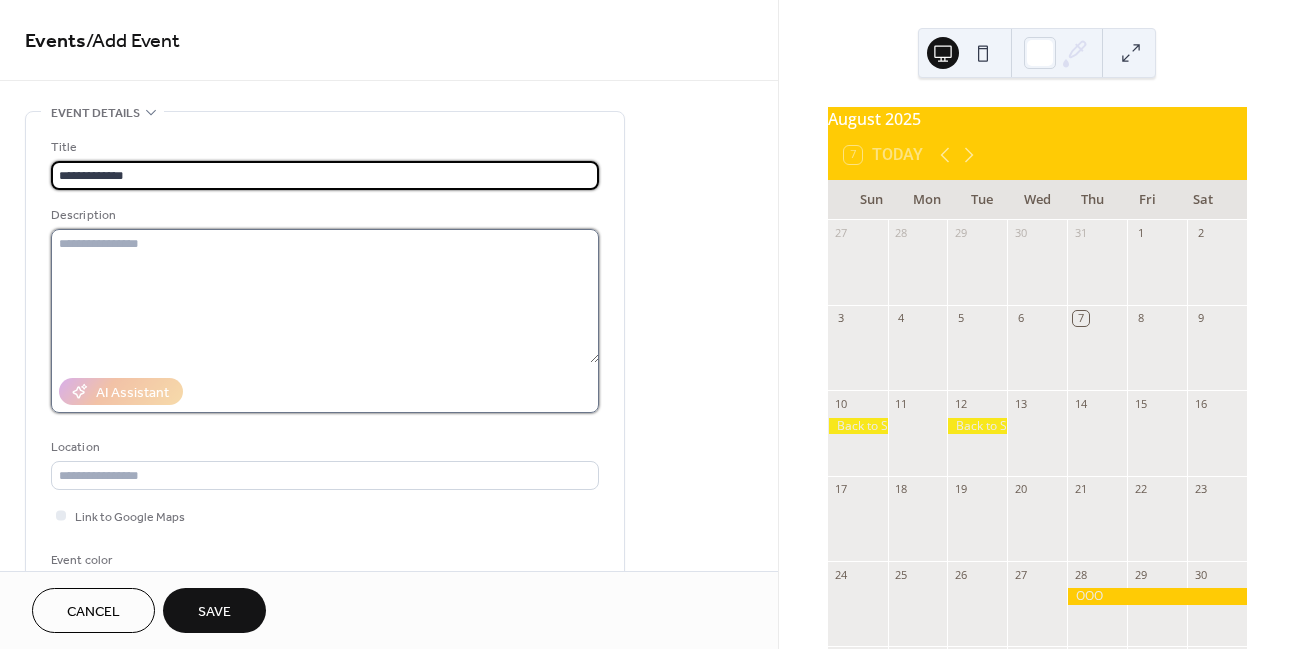click at bounding box center [325, 296] 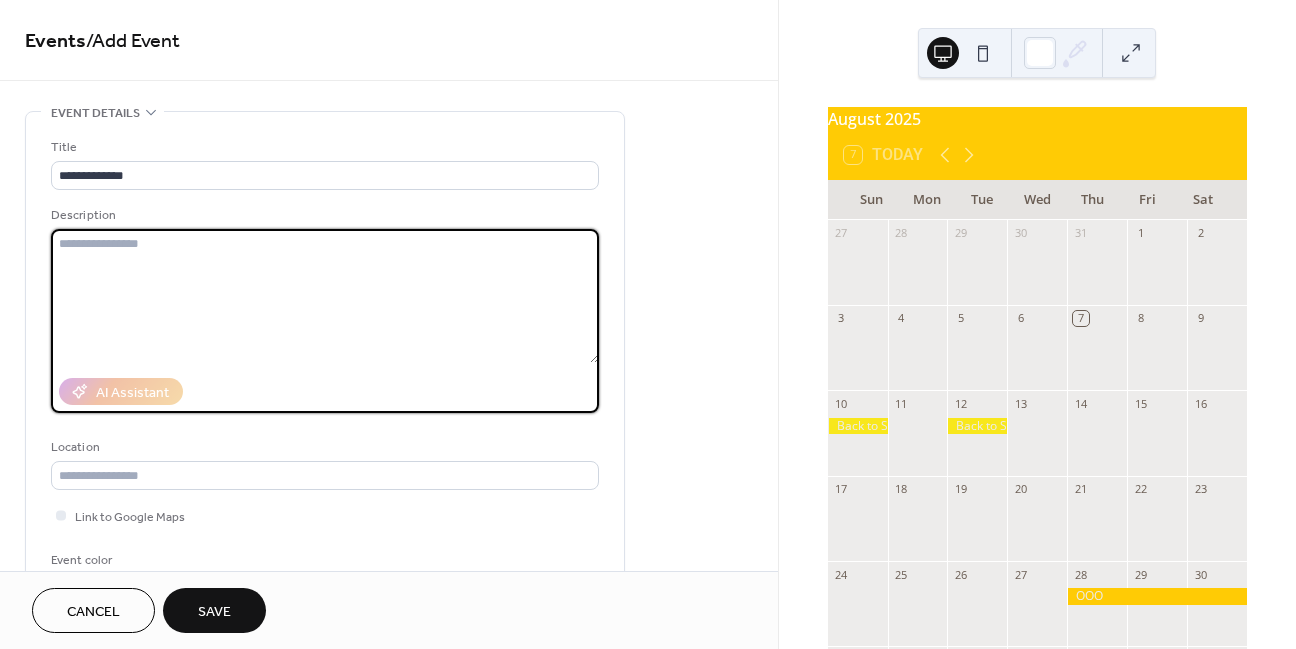 paste on "**********" 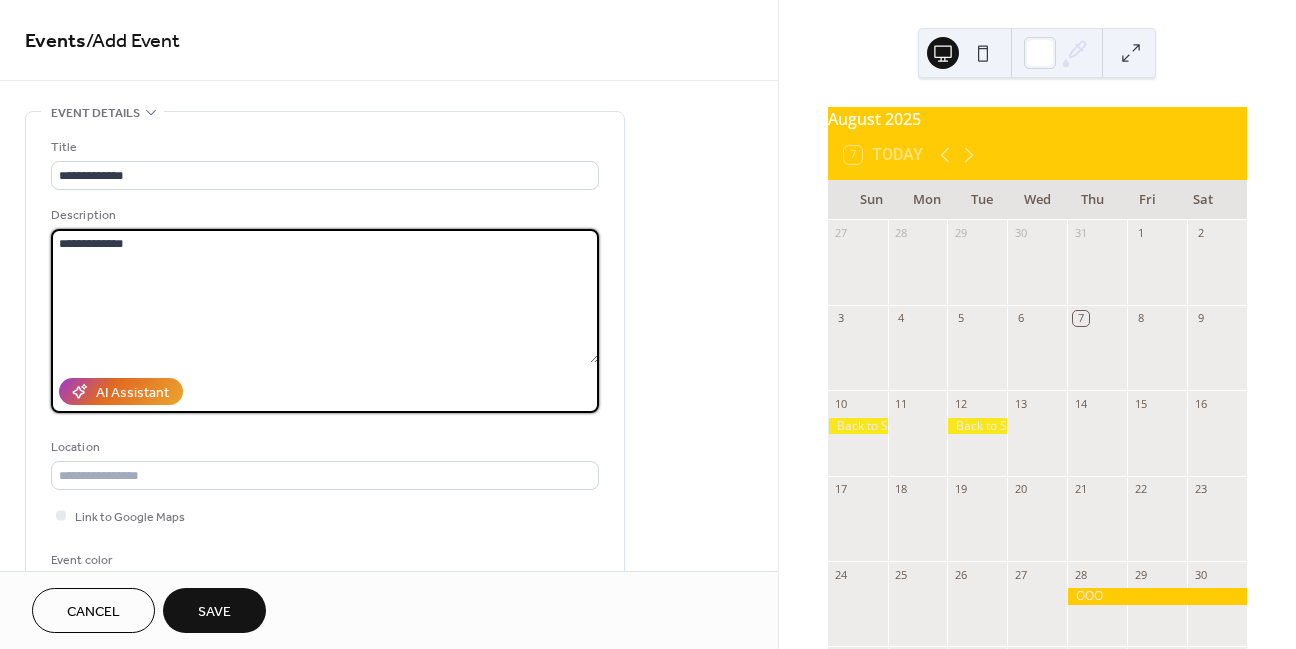 type on "**********" 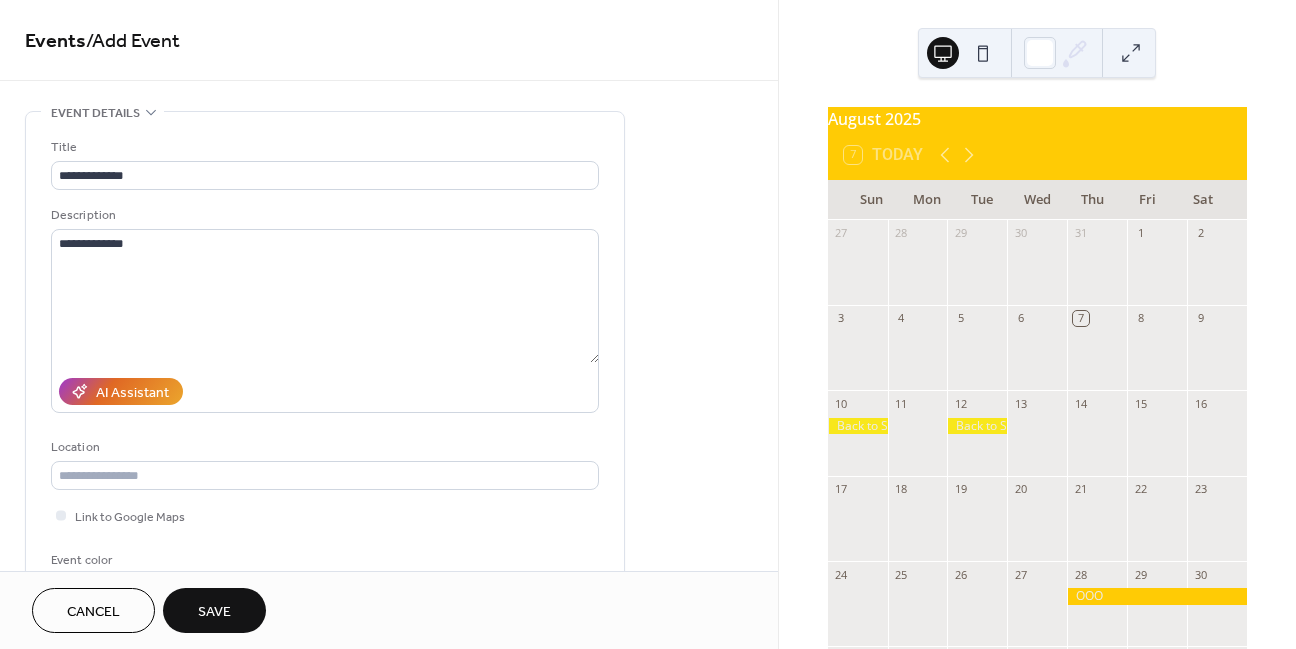 scroll, scrollTop: 531, scrollLeft: 0, axis: vertical 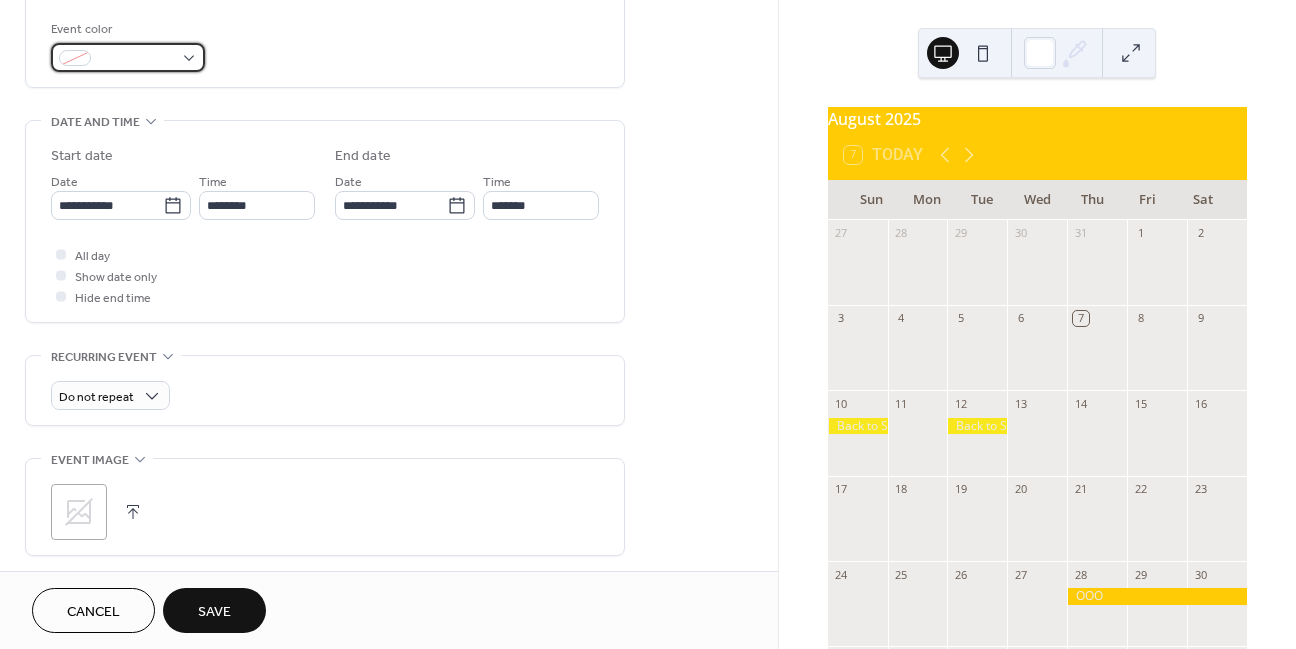 click at bounding box center (128, 57) 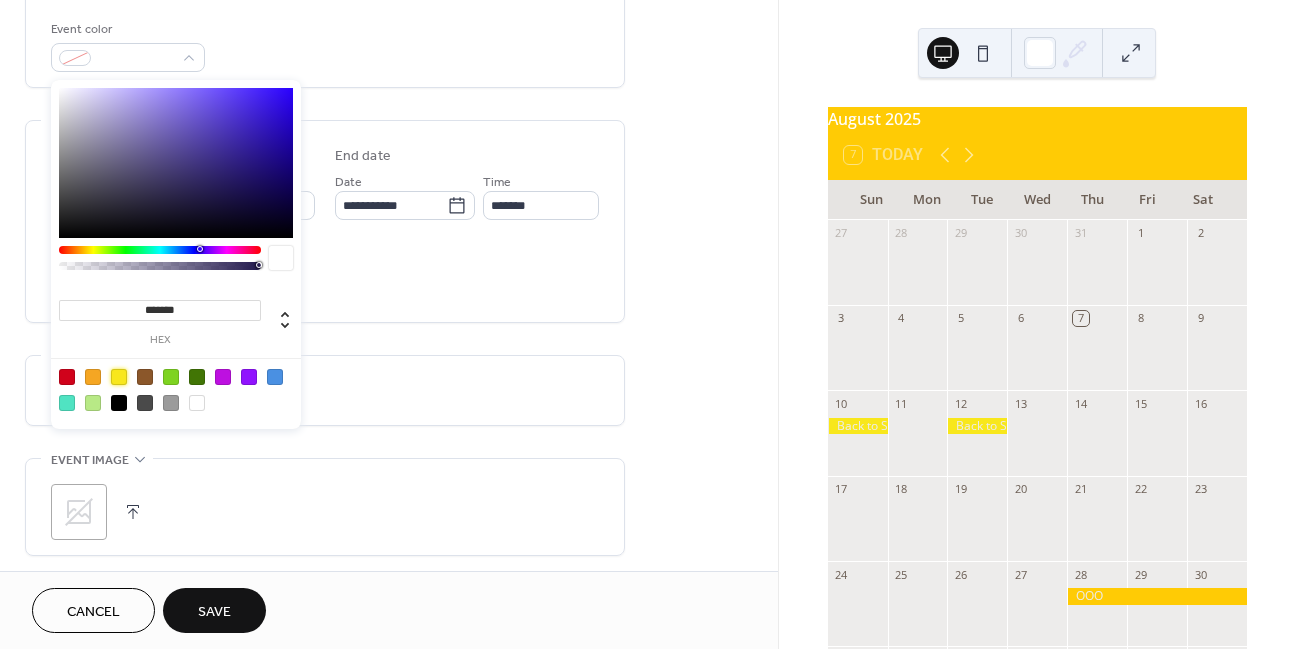 click at bounding box center [119, 377] 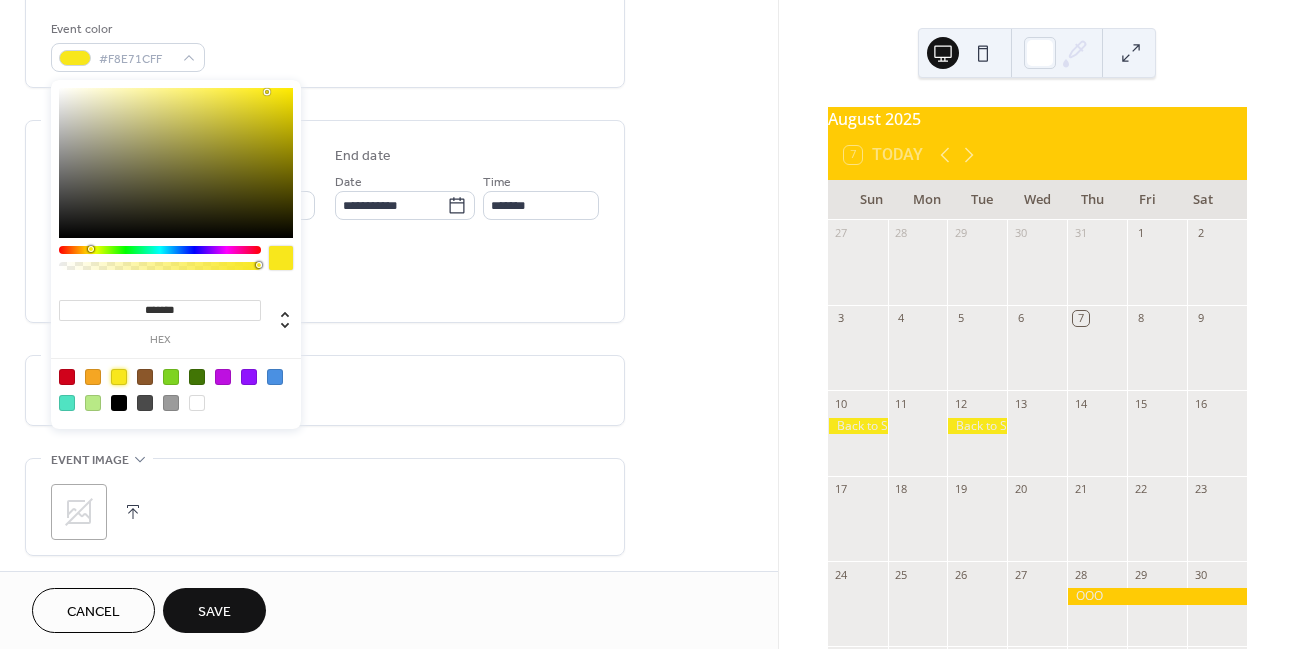 click on "All day Show date only Hide end time" at bounding box center [325, 275] 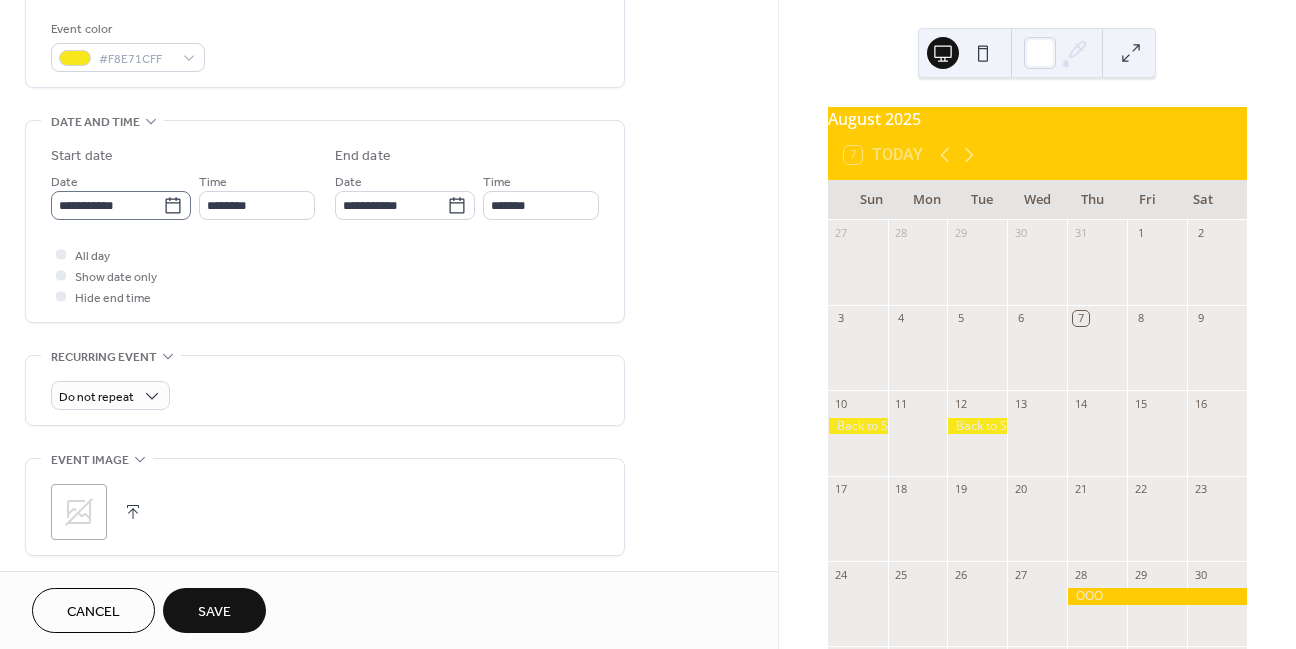 click 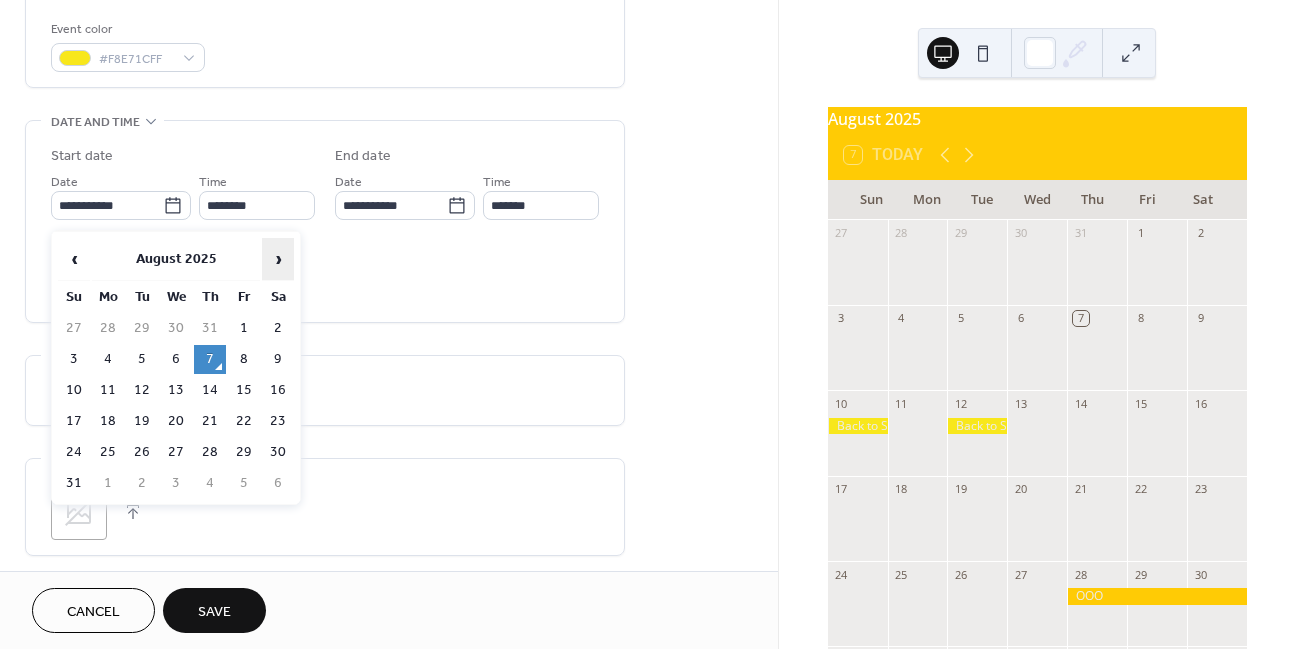 click on "›" at bounding box center [278, 259] 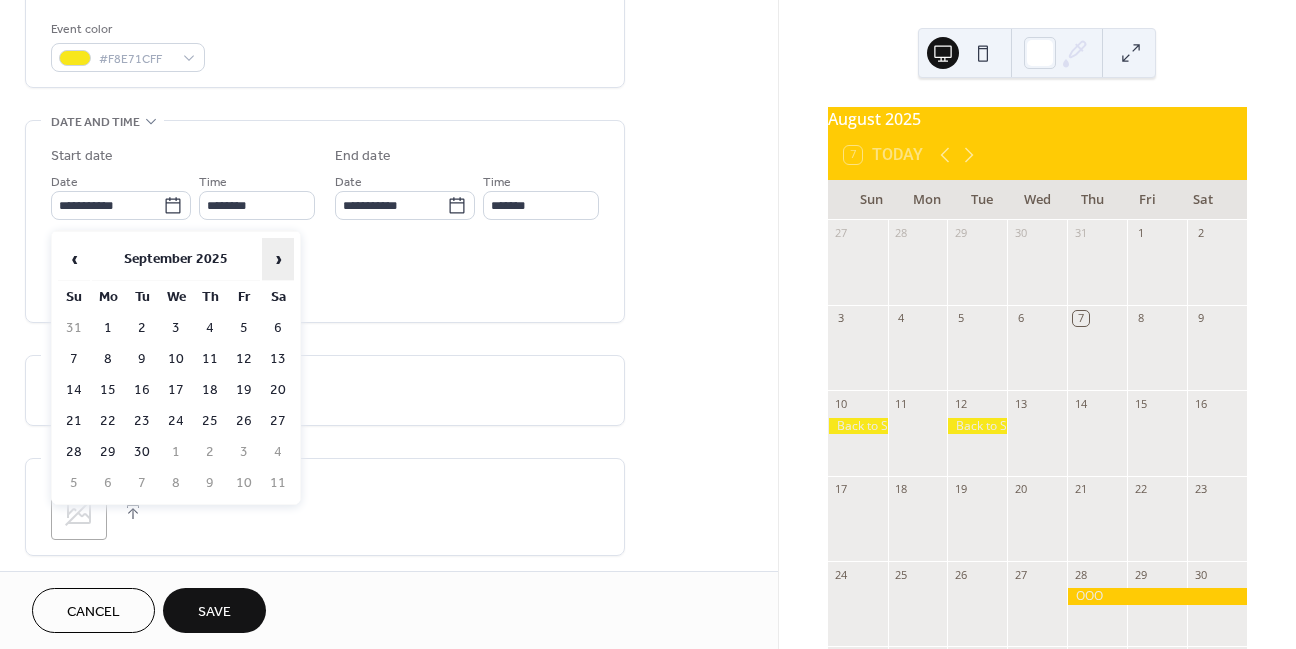 click on "›" at bounding box center (278, 259) 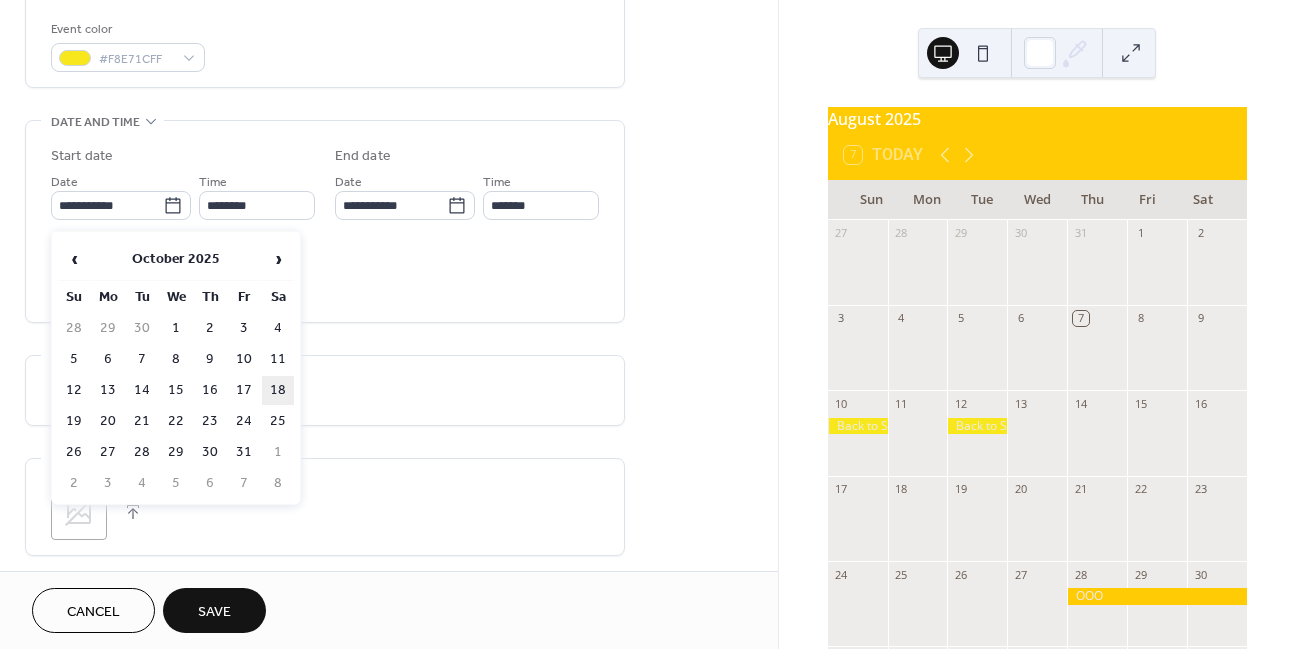 click on "18" at bounding box center (278, 390) 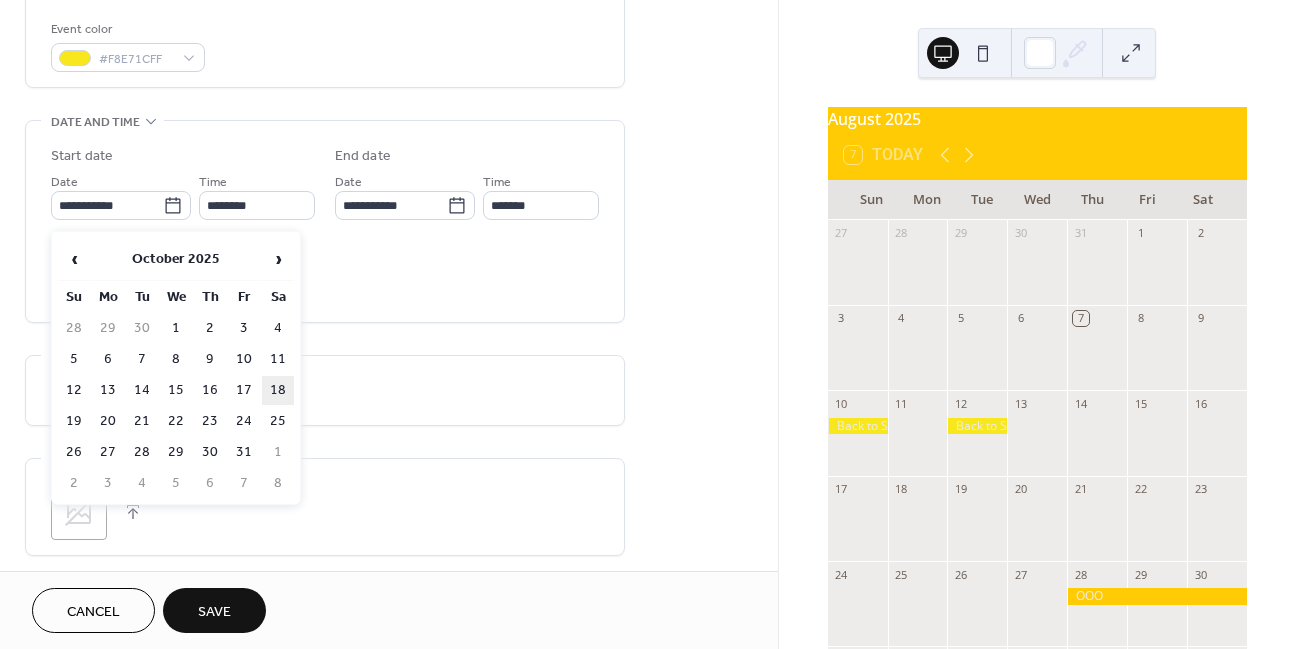 type on "**********" 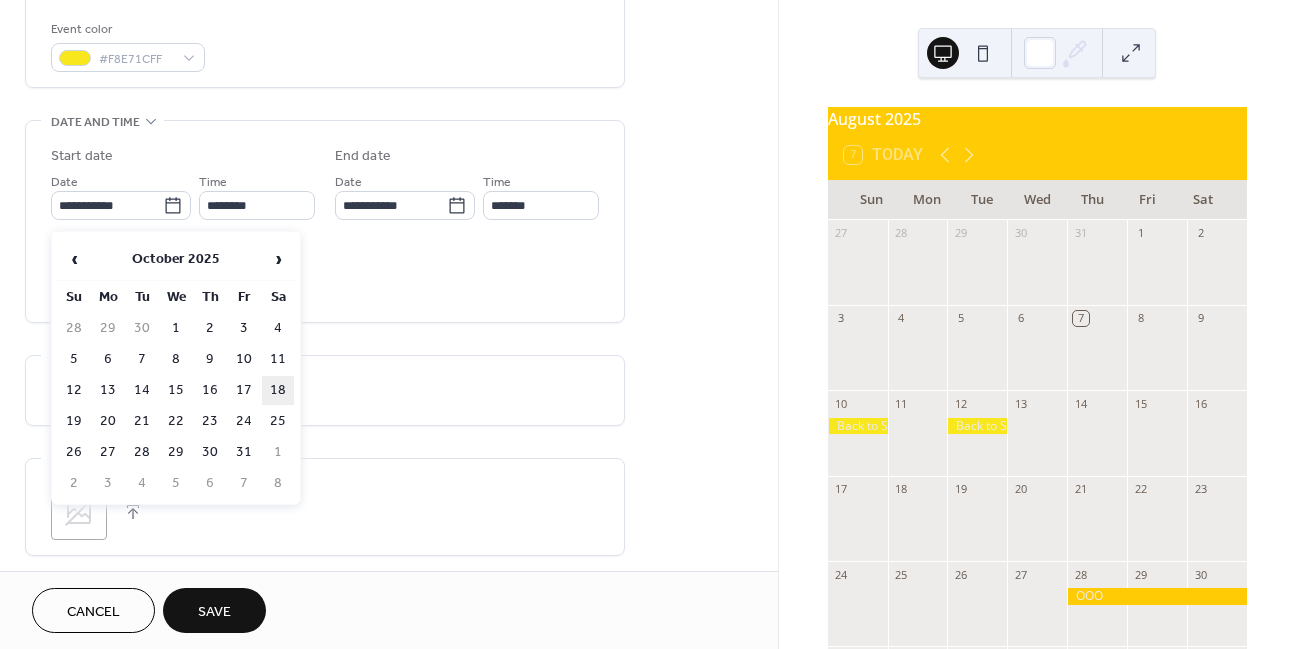 type on "**********" 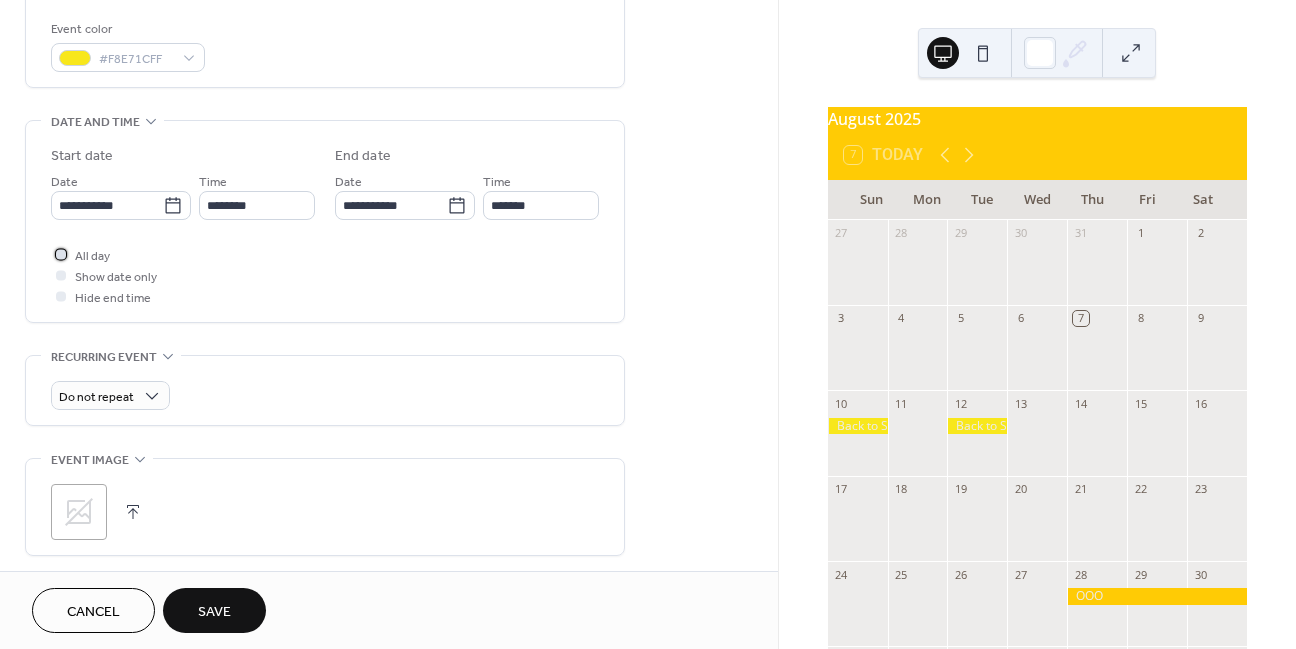 click at bounding box center [61, 254] 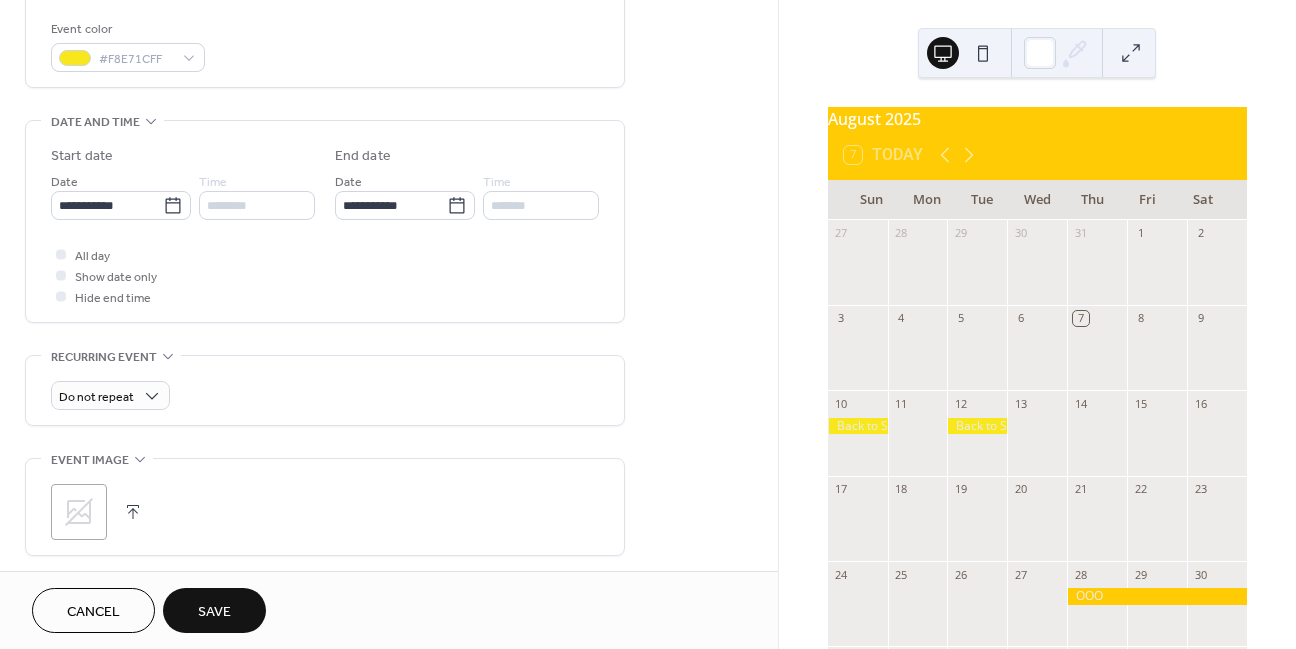 click 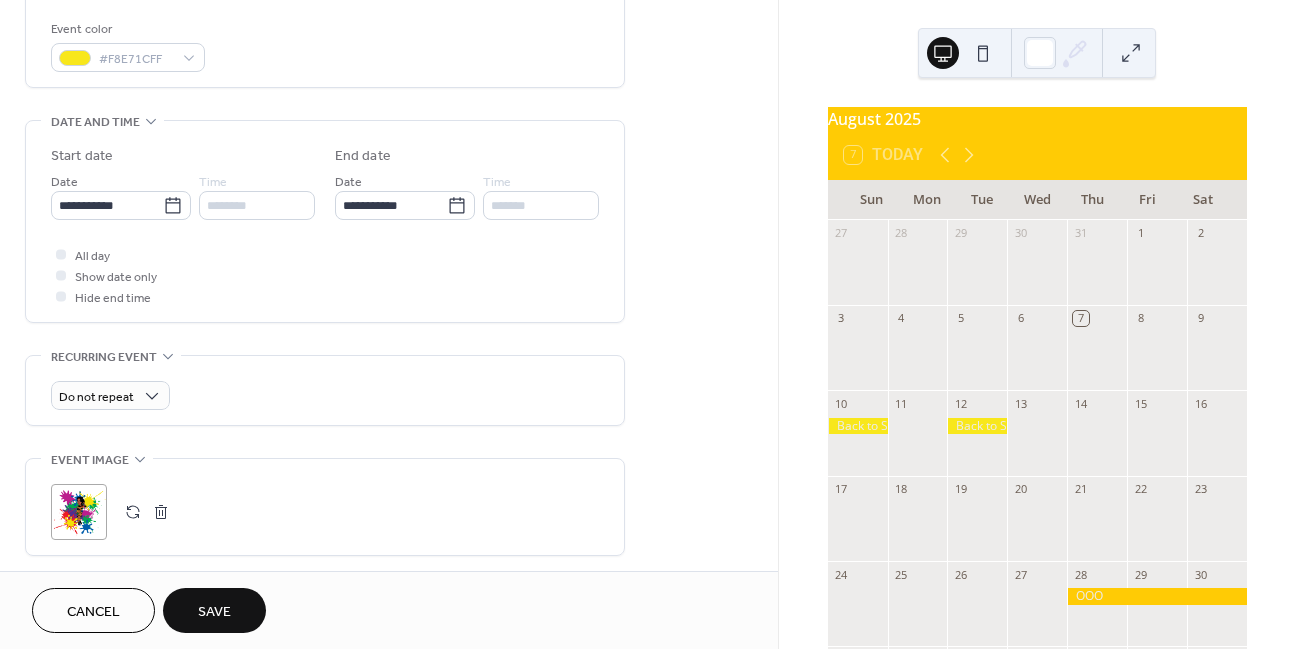 click on "Save" at bounding box center (214, 612) 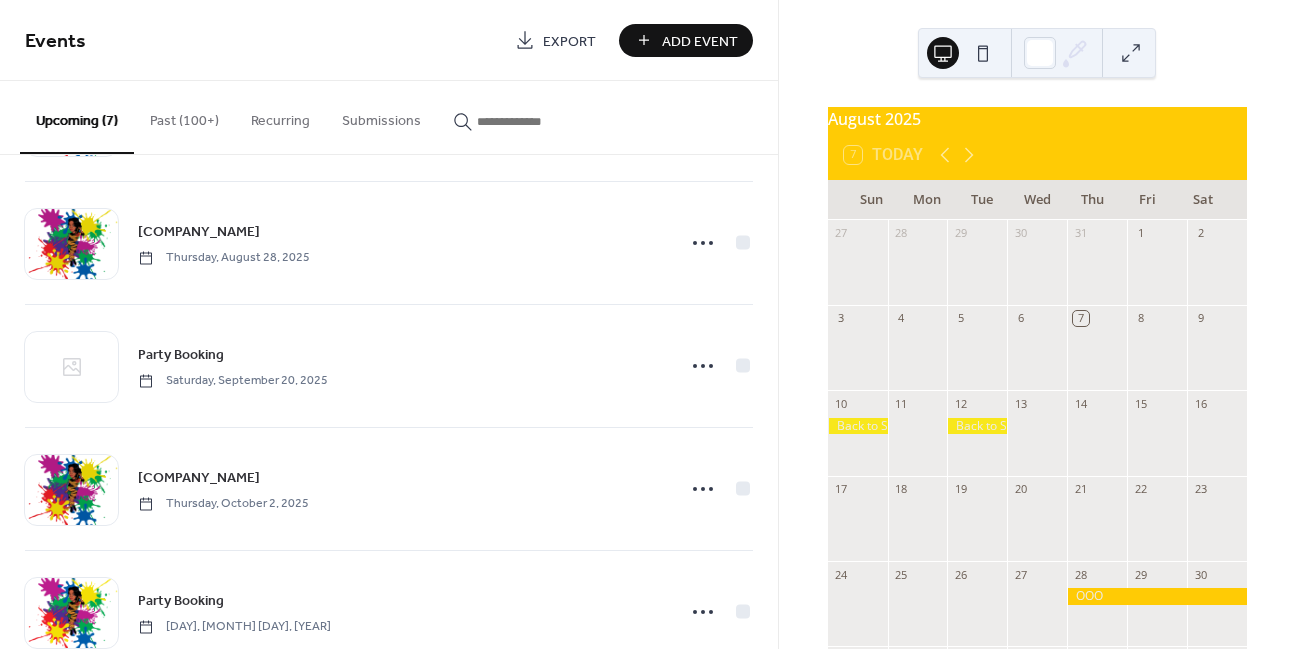 scroll, scrollTop: 251, scrollLeft: 0, axis: vertical 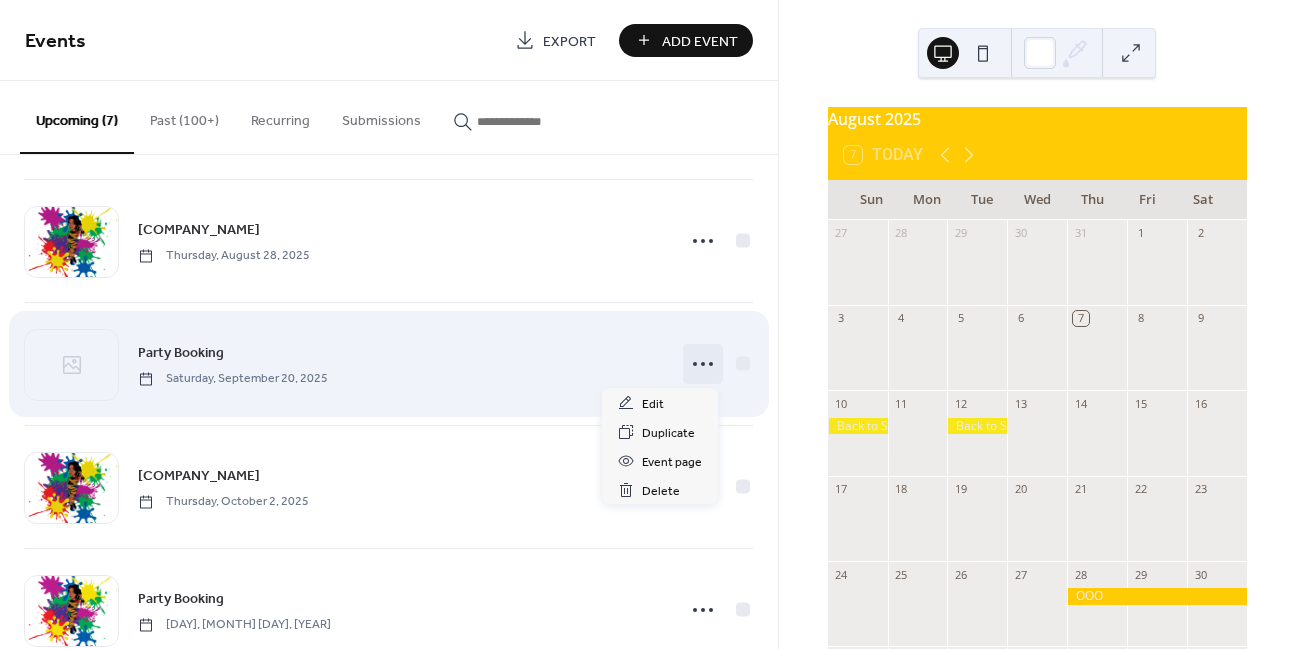 click 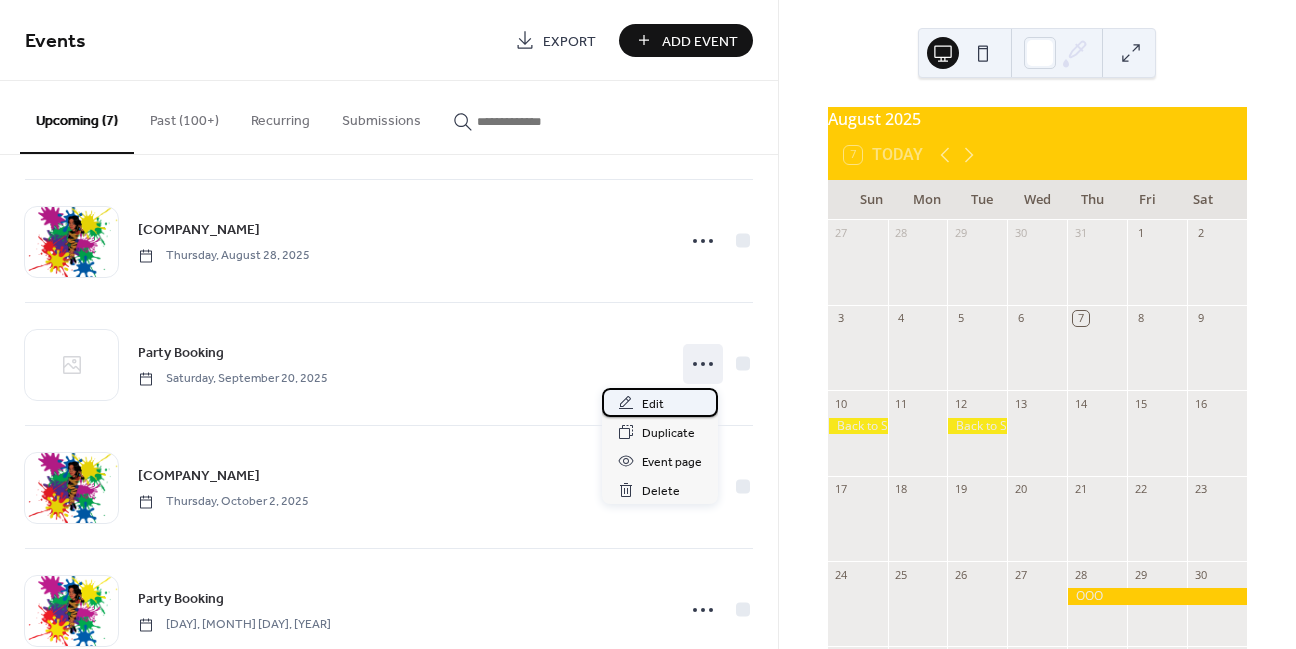 click on "Edit" at bounding box center [653, 404] 